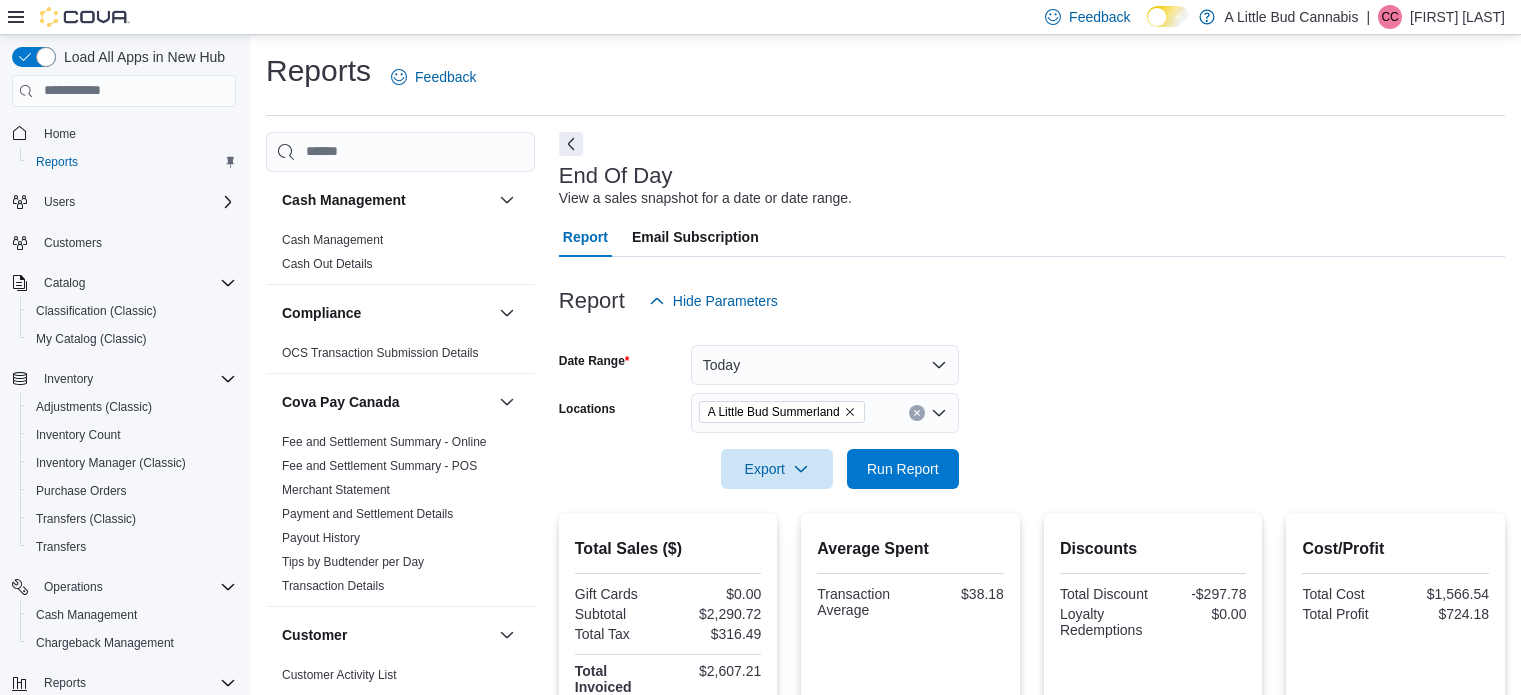 scroll, scrollTop: 425, scrollLeft: 0, axis: vertical 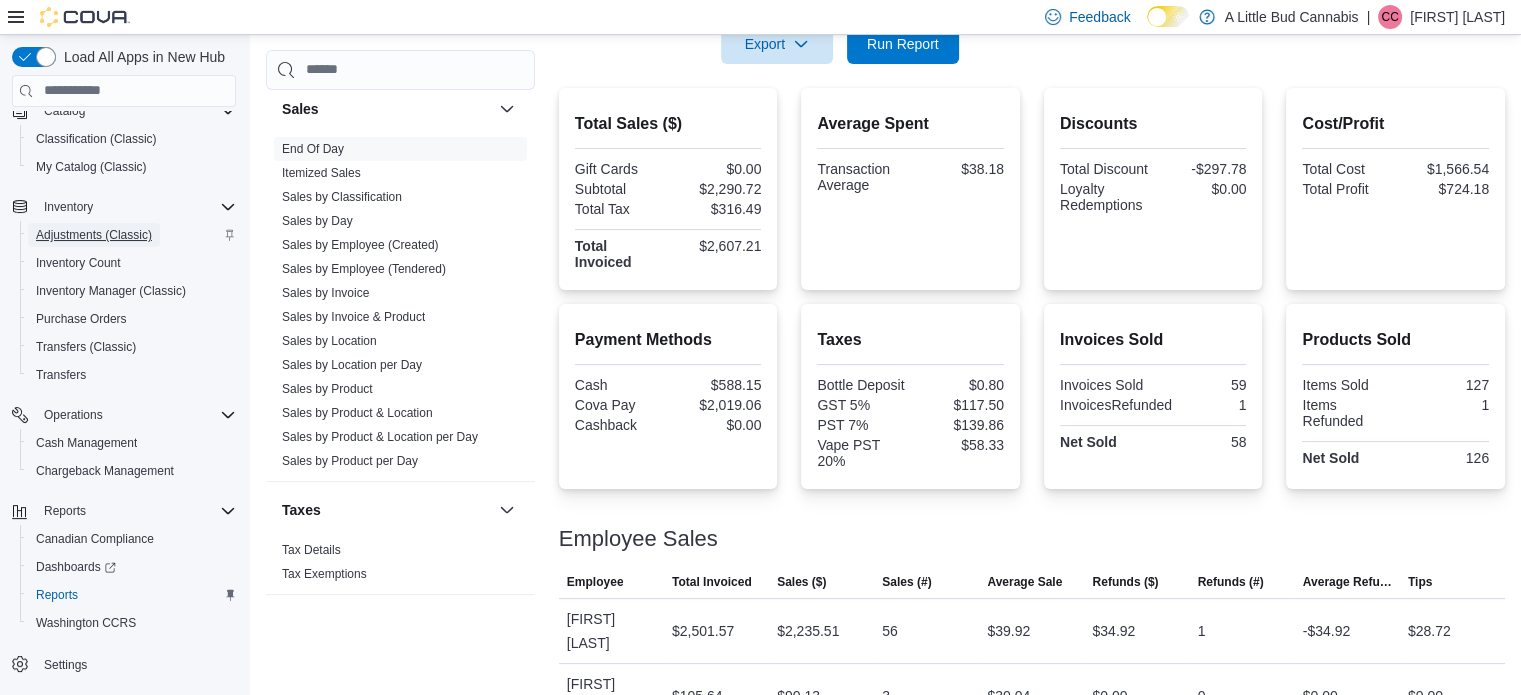 drag, startPoint x: 127, startPoint y: 286, endPoint x: 136, endPoint y: 231, distance: 55.7315 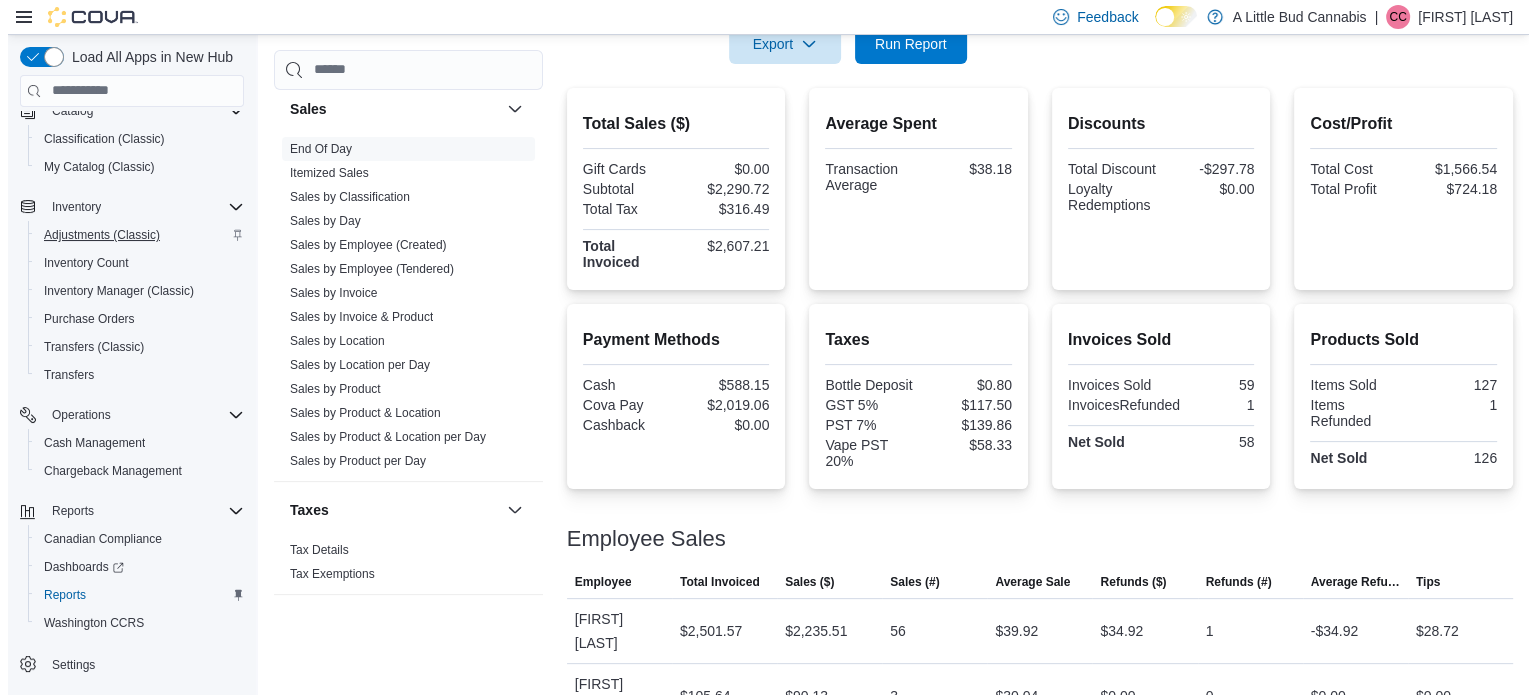 scroll, scrollTop: 0, scrollLeft: 0, axis: both 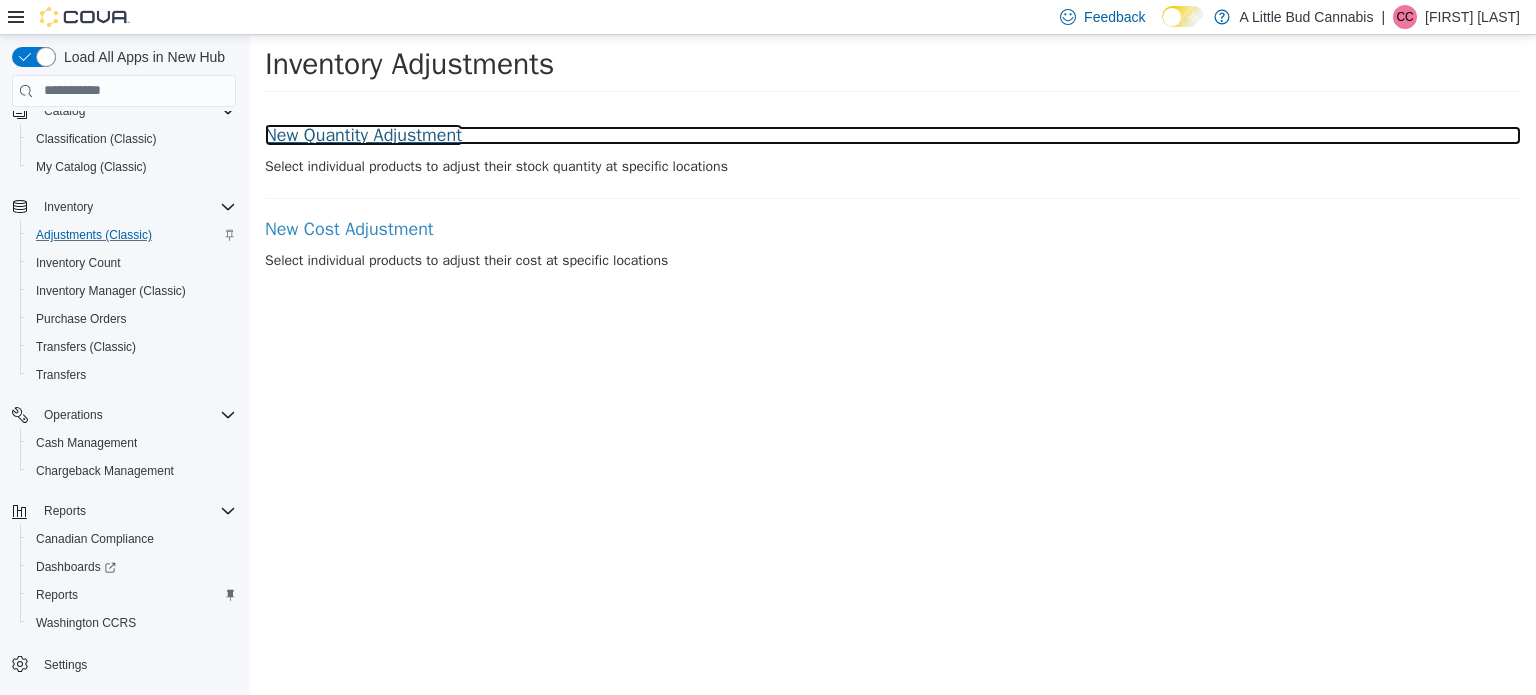 click on "New Quantity Adjustment" at bounding box center [893, 135] 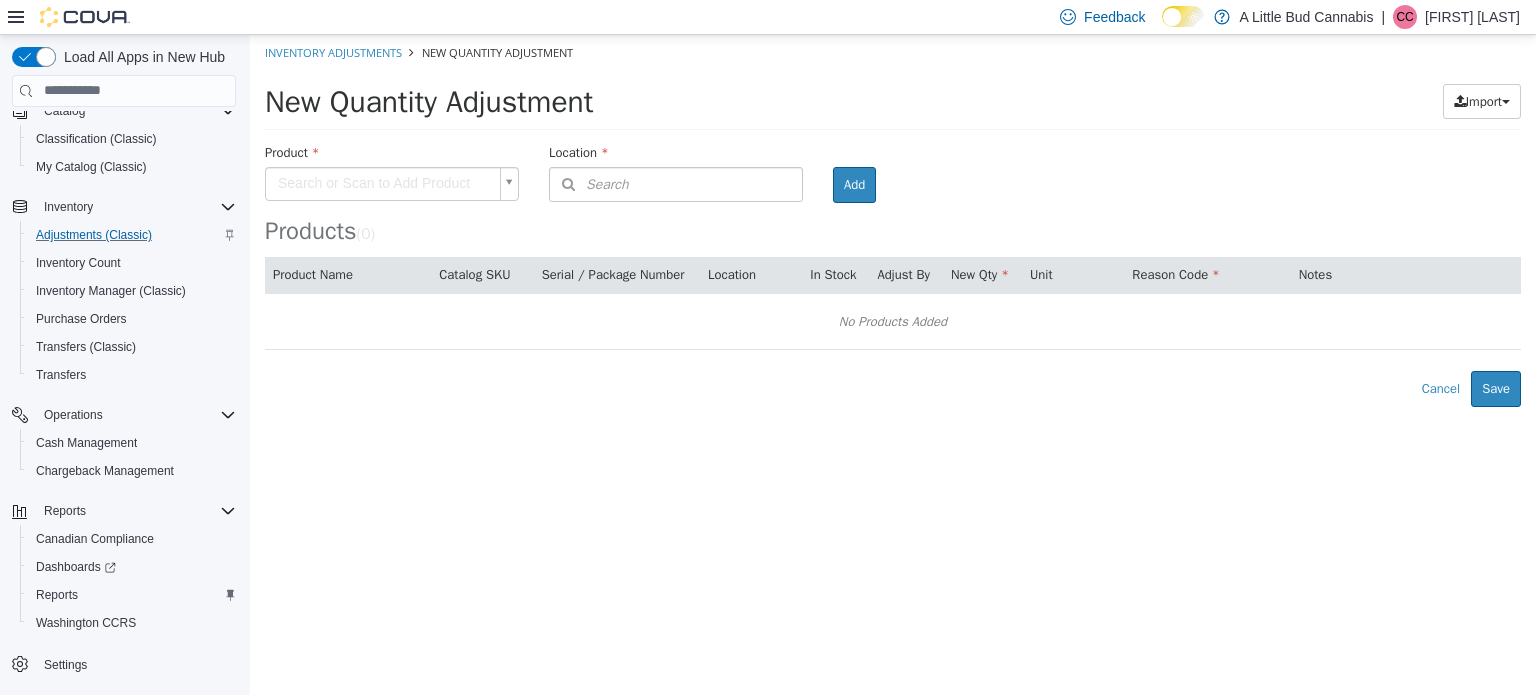 click on "×
Inventory Adjustments
New Quantity Adjustment
New Quantity Adjustment
Import  Inventory Export (.CSV) Package List (.TXT)
Product     Search or Scan to Add Product                             Location Search Type 3 or more characters or browse       A Little Bud Cannabis     (7)         A Little Bud Duncan             A Little Bud Penticton             A Little Bud Summerland             A Little Bud Whistler             A Little Bud White Rock             A Little More Duncan             A Little More White Rock         Room   Add Products  ( 0 ) Product Name Catalog SKU Serial / Package Number Location In Stock Adjust By New Qty Unit Reason Code Notes No Products Added Error saving adjustment please resolve the errors above. Cancel Save" at bounding box center (893, 220) 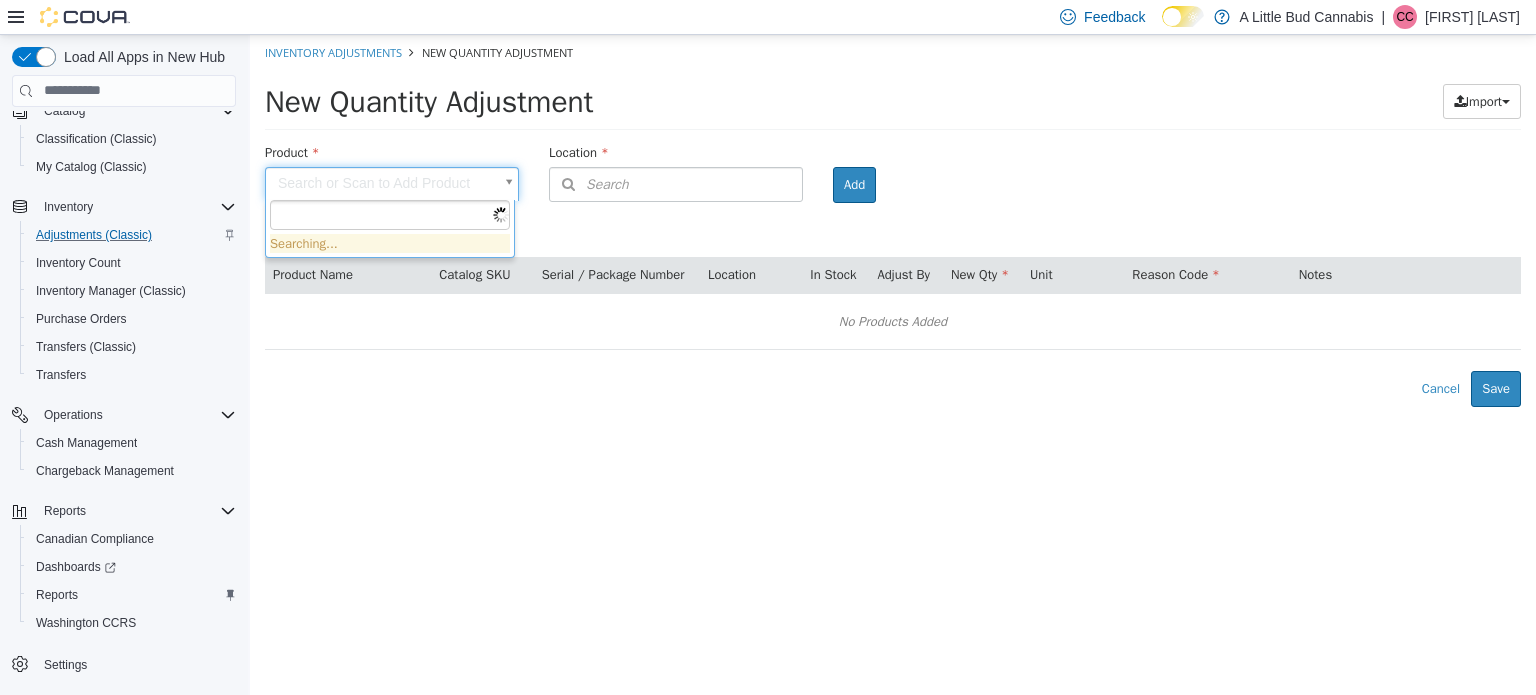 click at bounding box center (390, 214) 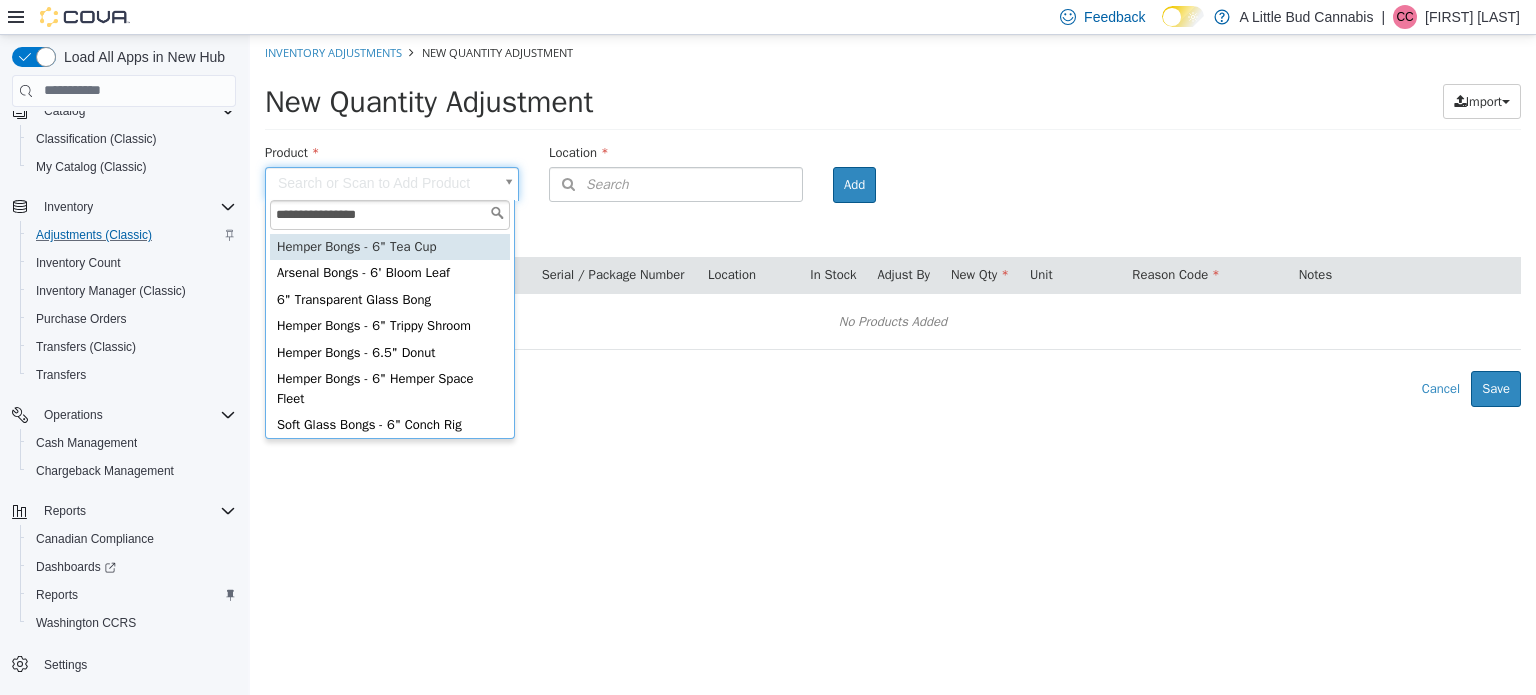 type on "**********" 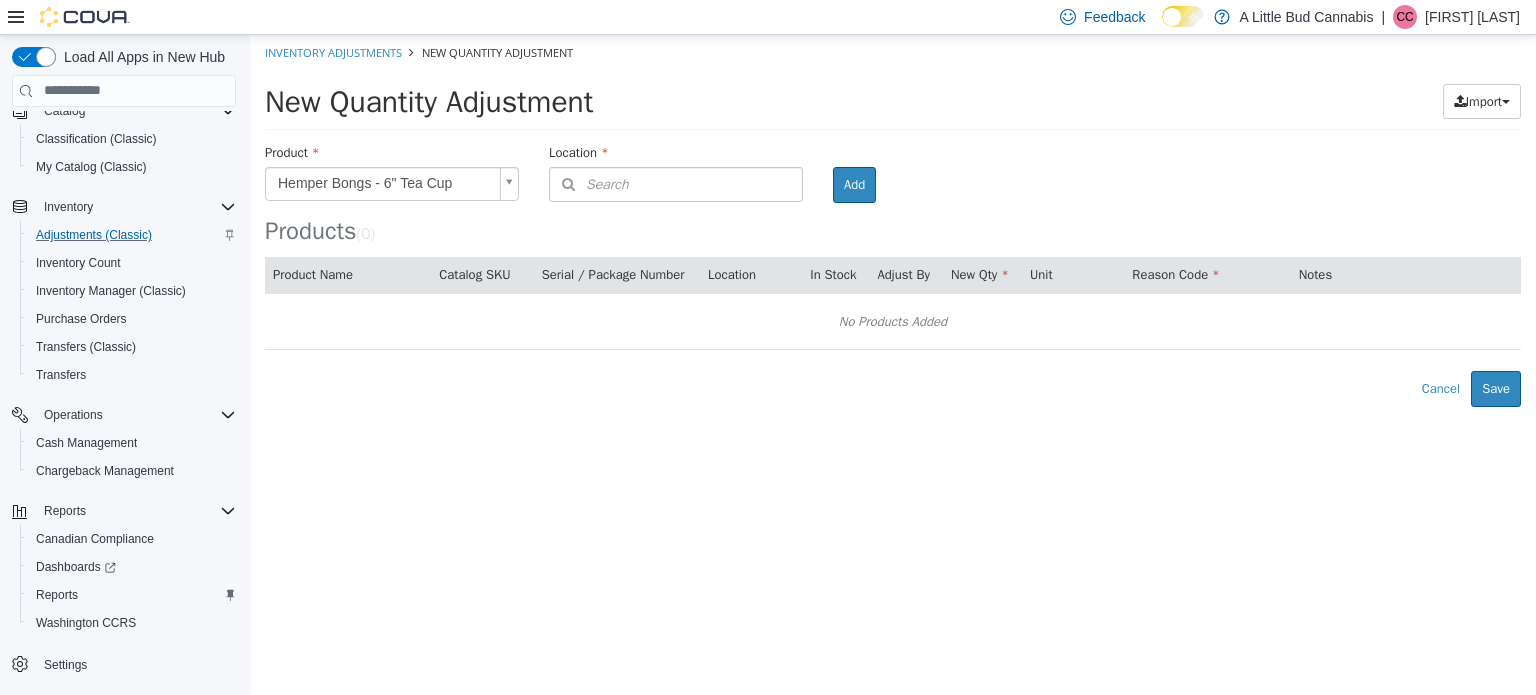 click on "Location" at bounding box center [676, 154] 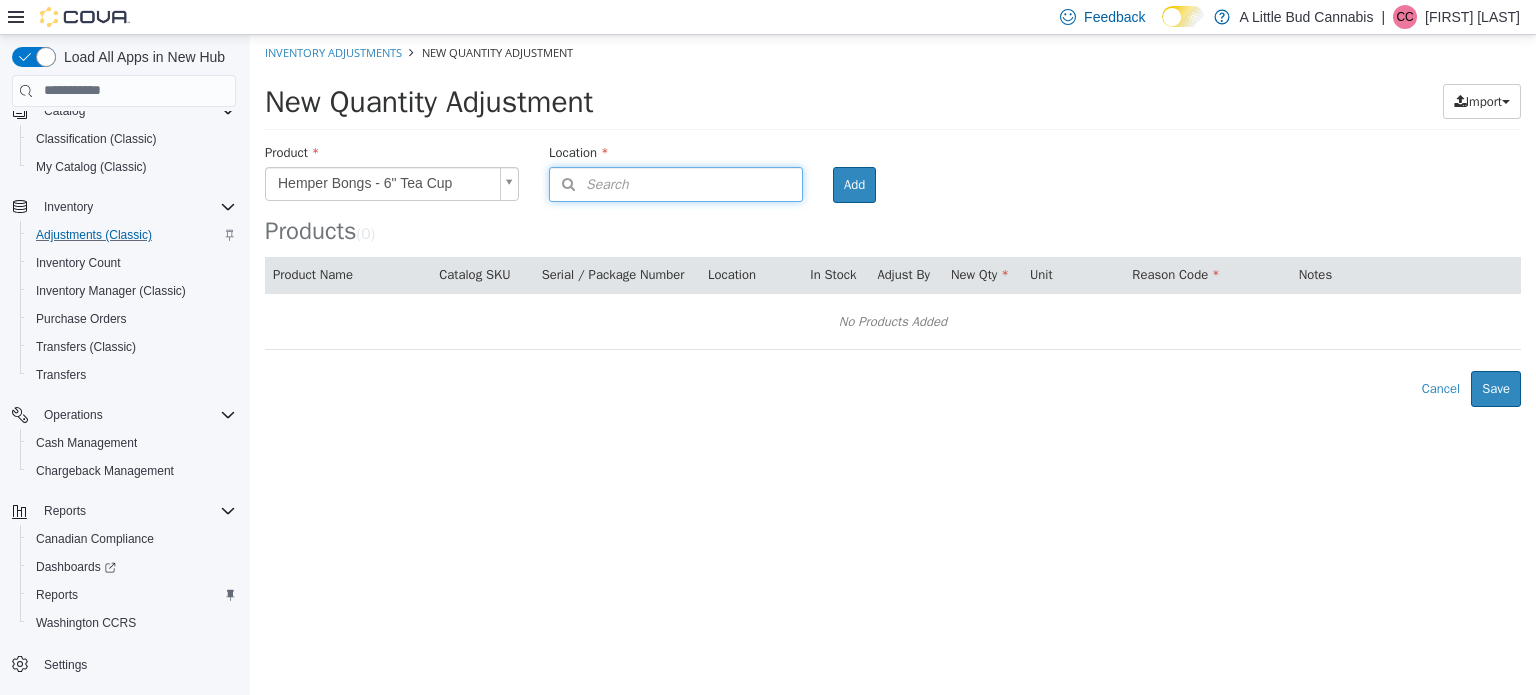 click on "Search" at bounding box center [676, 183] 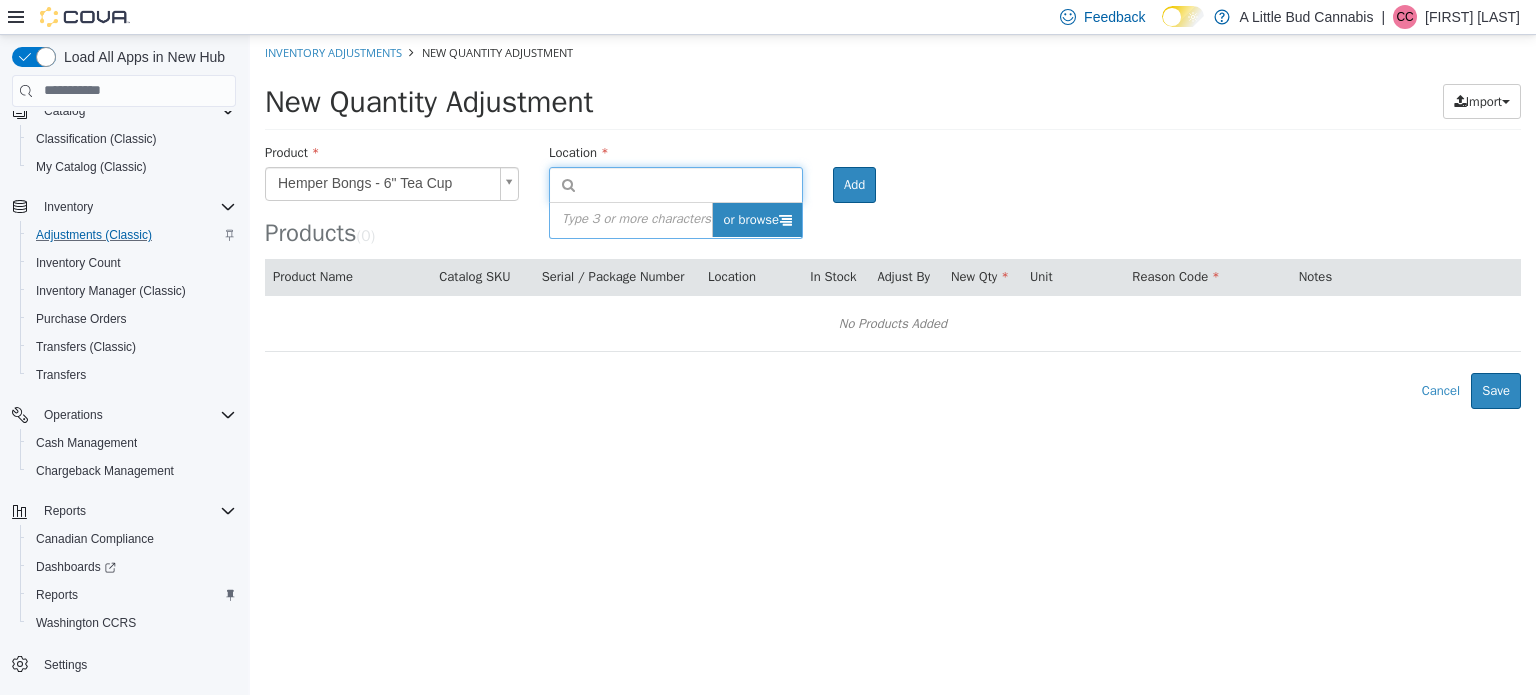 click on "or browse" at bounding box center (757, 219) 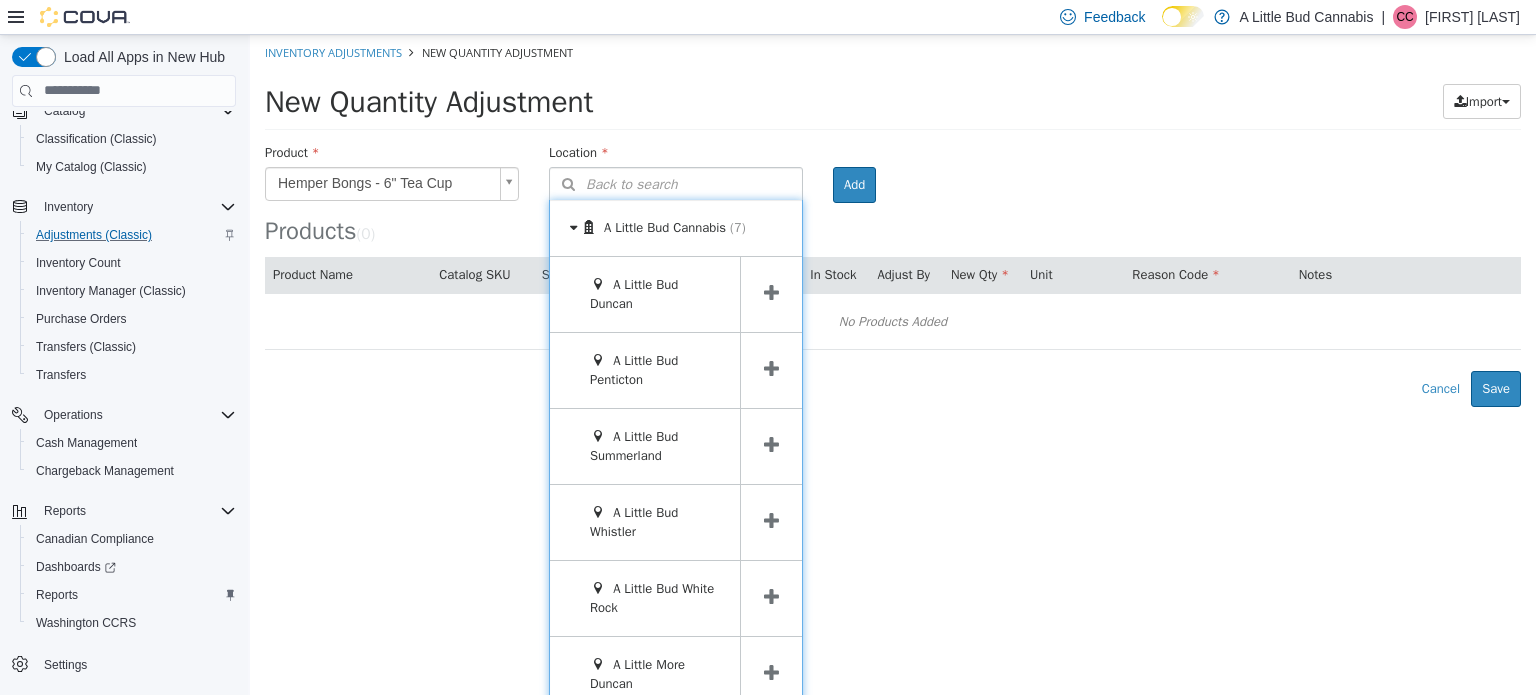 drag, startPoint x: 761, startPoint y: 440, endPoint x: 827, endPoint y: 377, distance: 91.24144 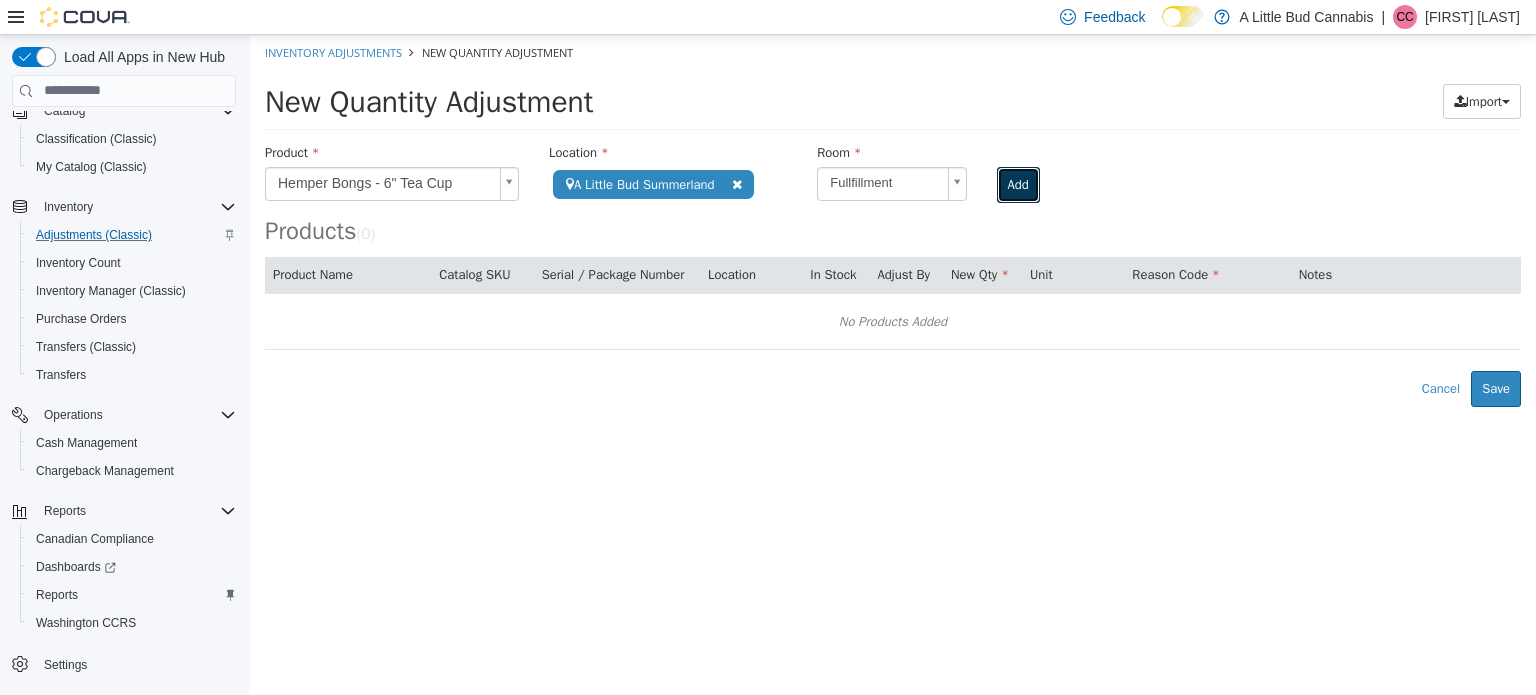 click on "Add" at bounding box center (1018, 184) 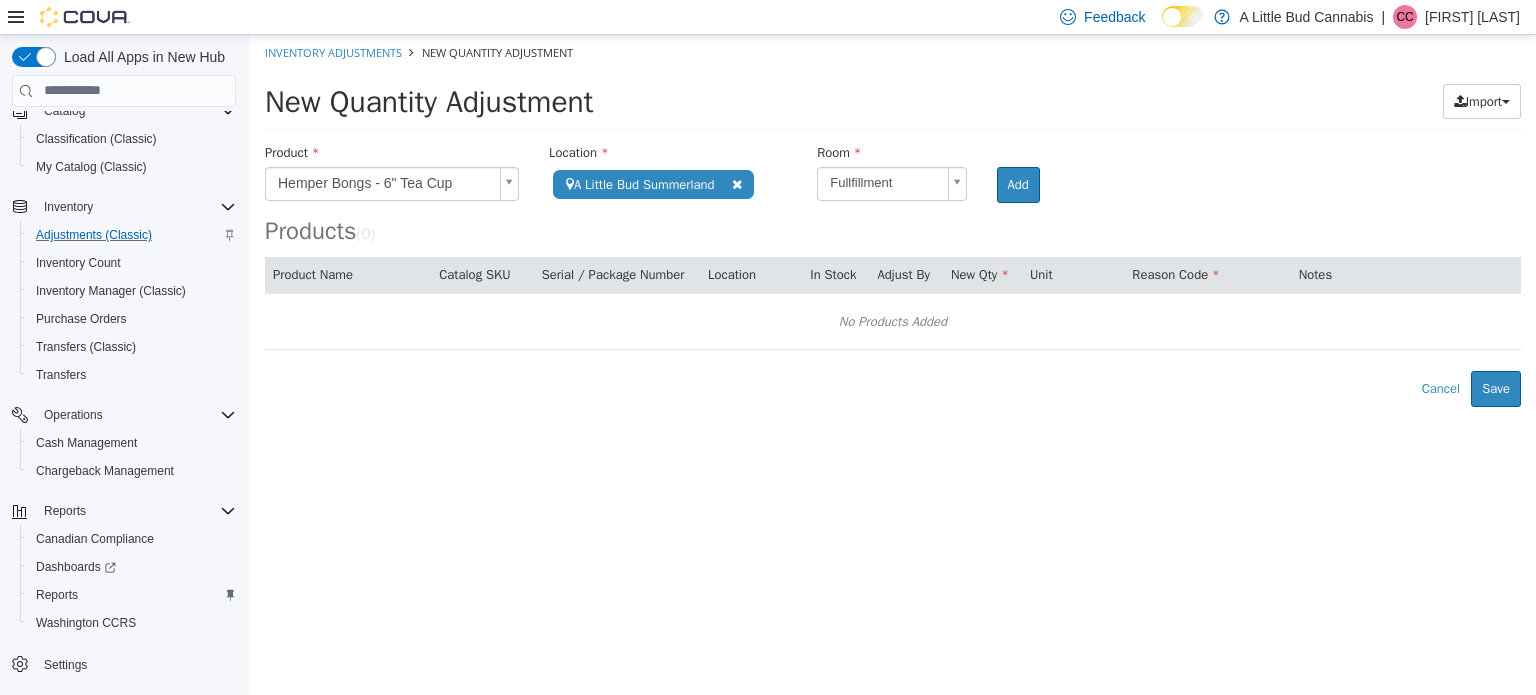 type 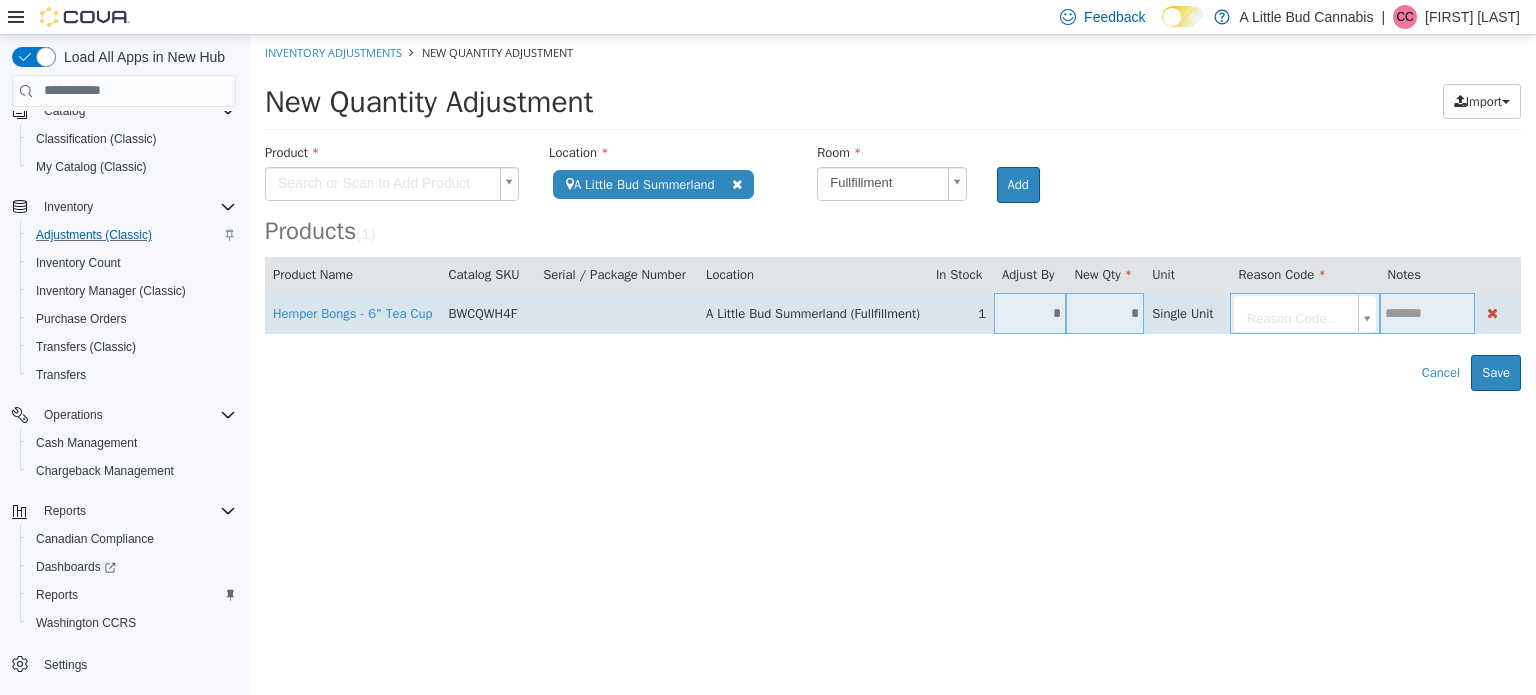 click on "*" at bounding box center [1105, 312] 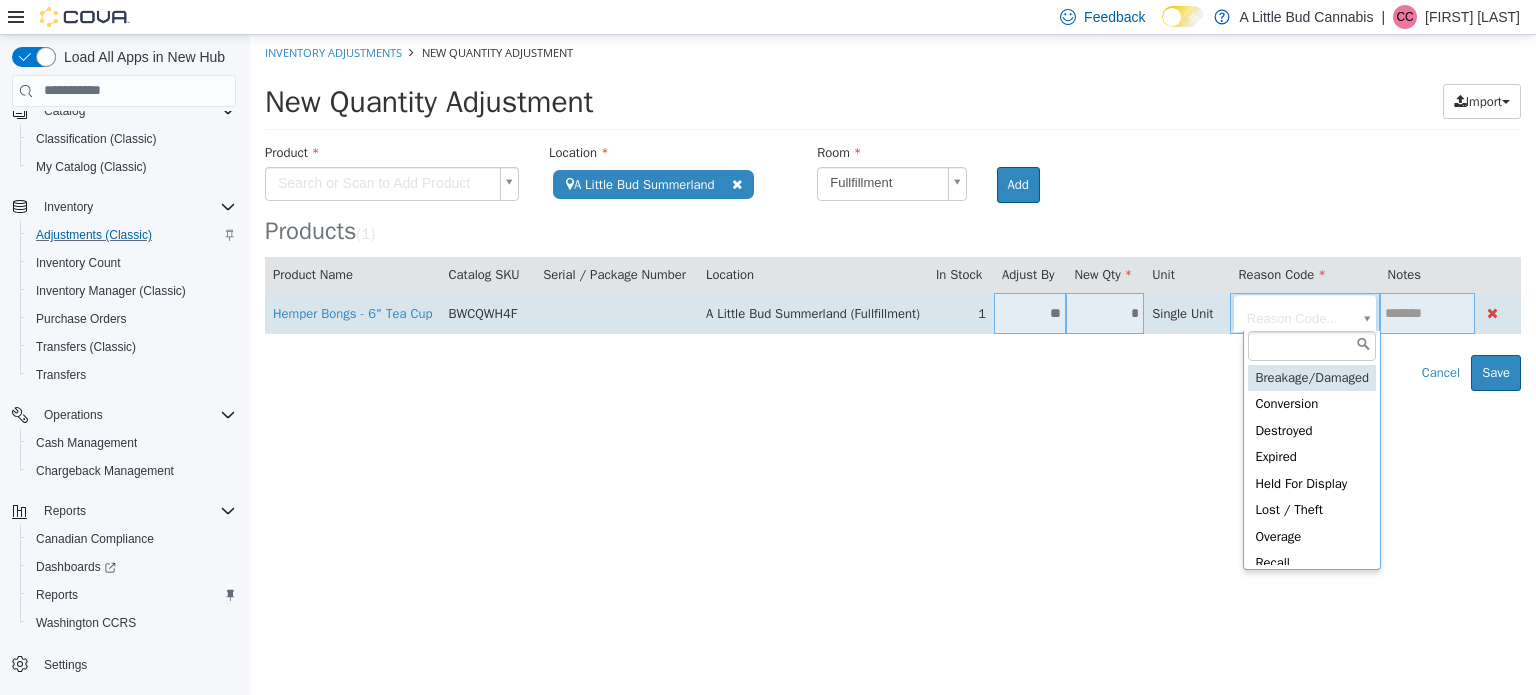 click on "**********" at bounding box center [893, 212] 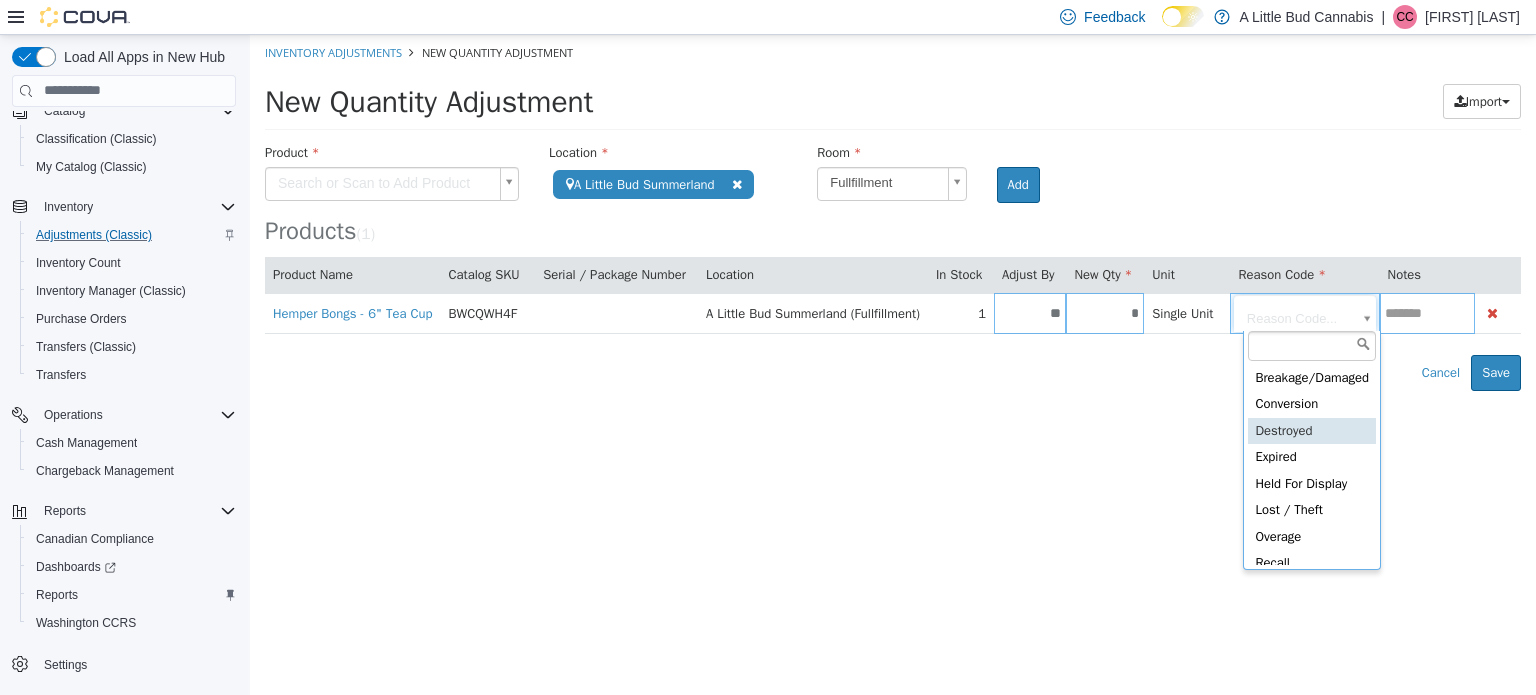 type on "**********" 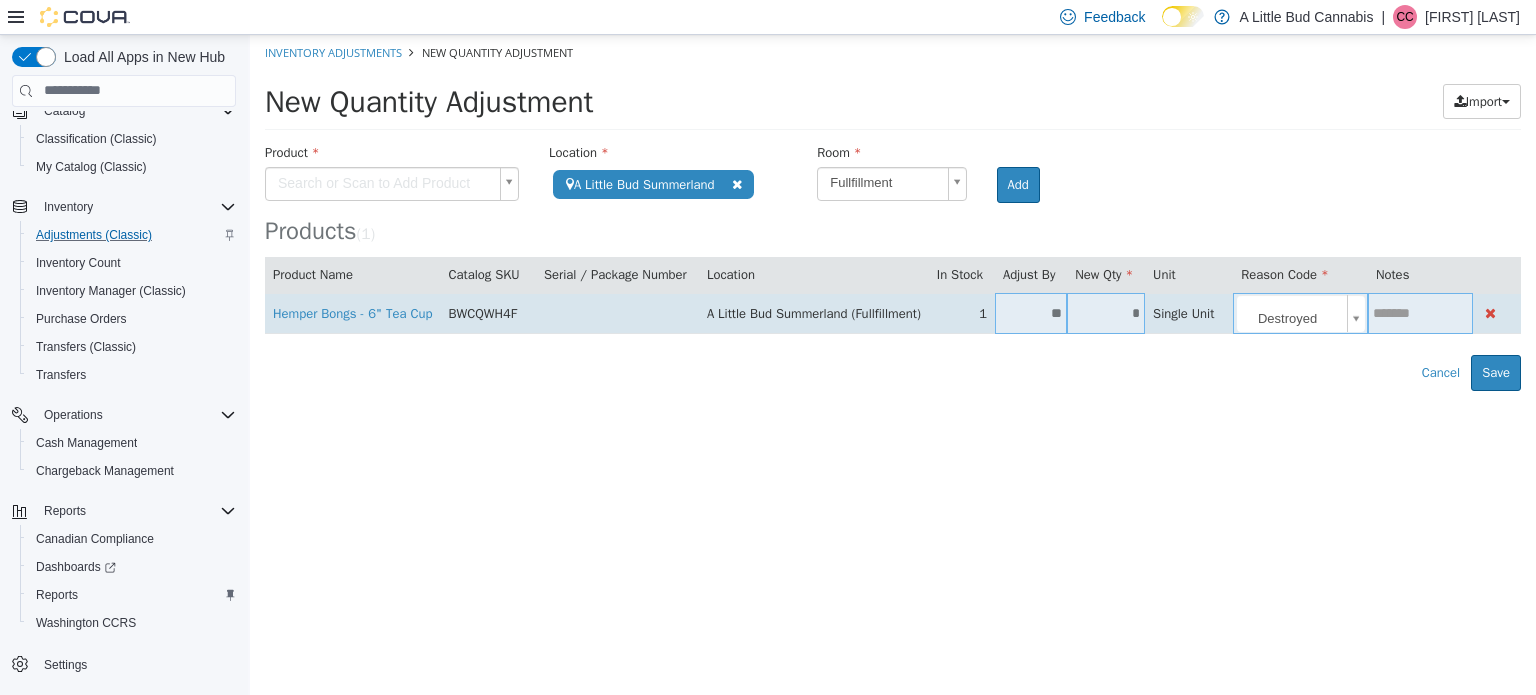 click at bounding box center (1420, 312) 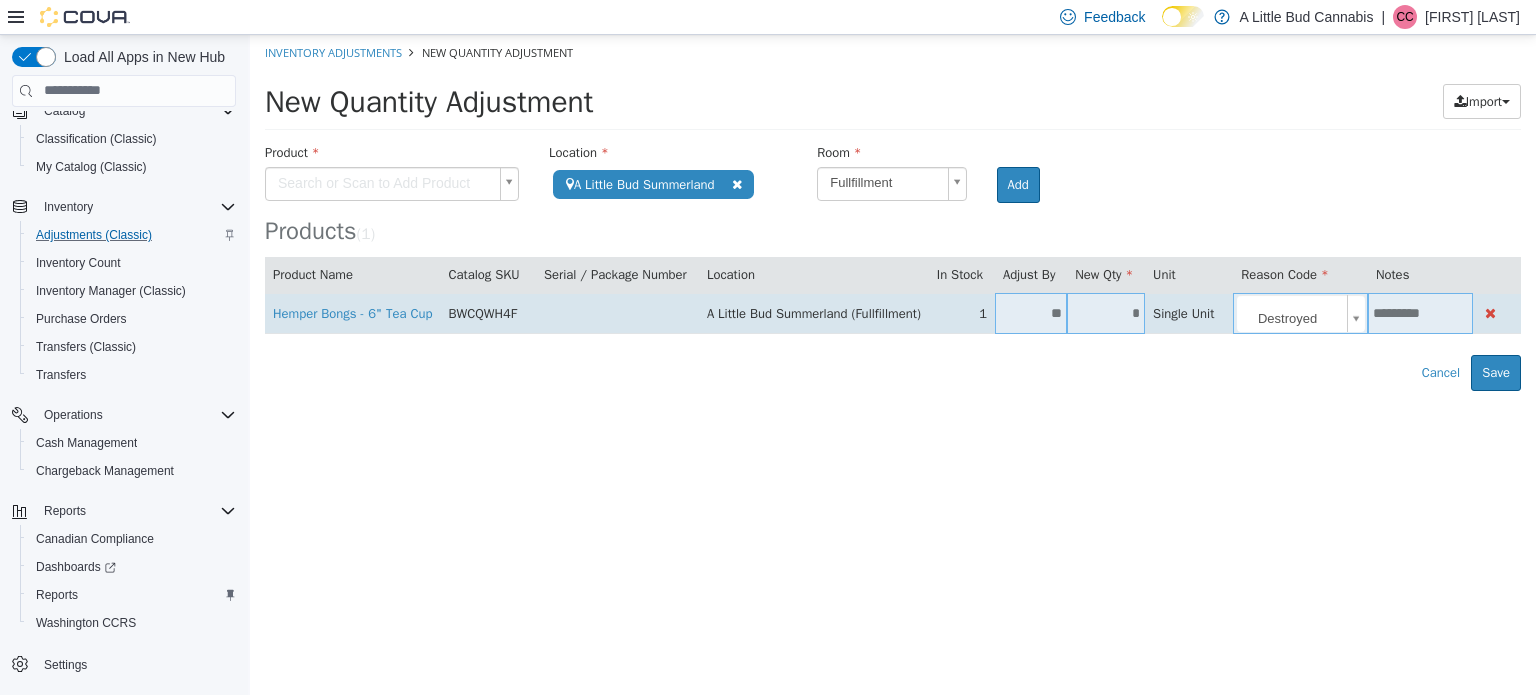 click on "********" at bounding box center (1420, 312) 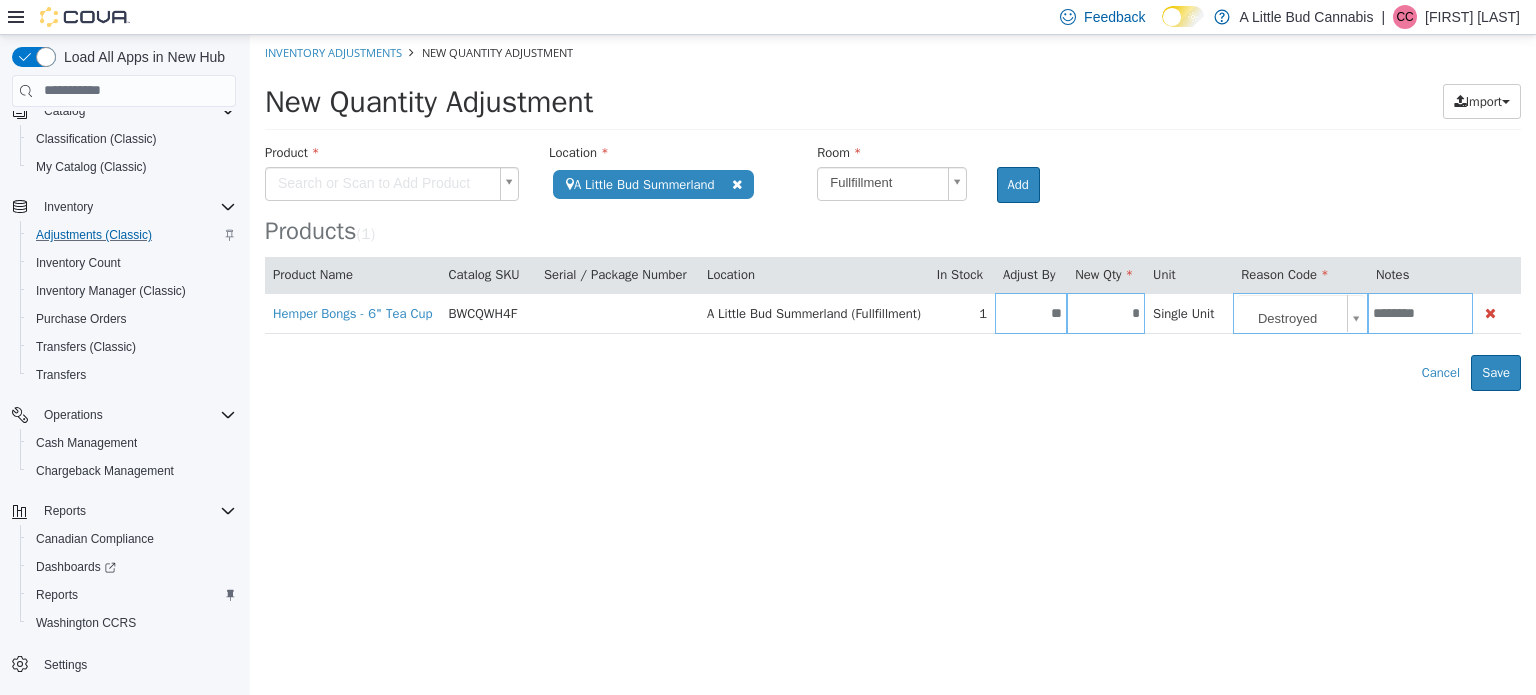 type on "*******" 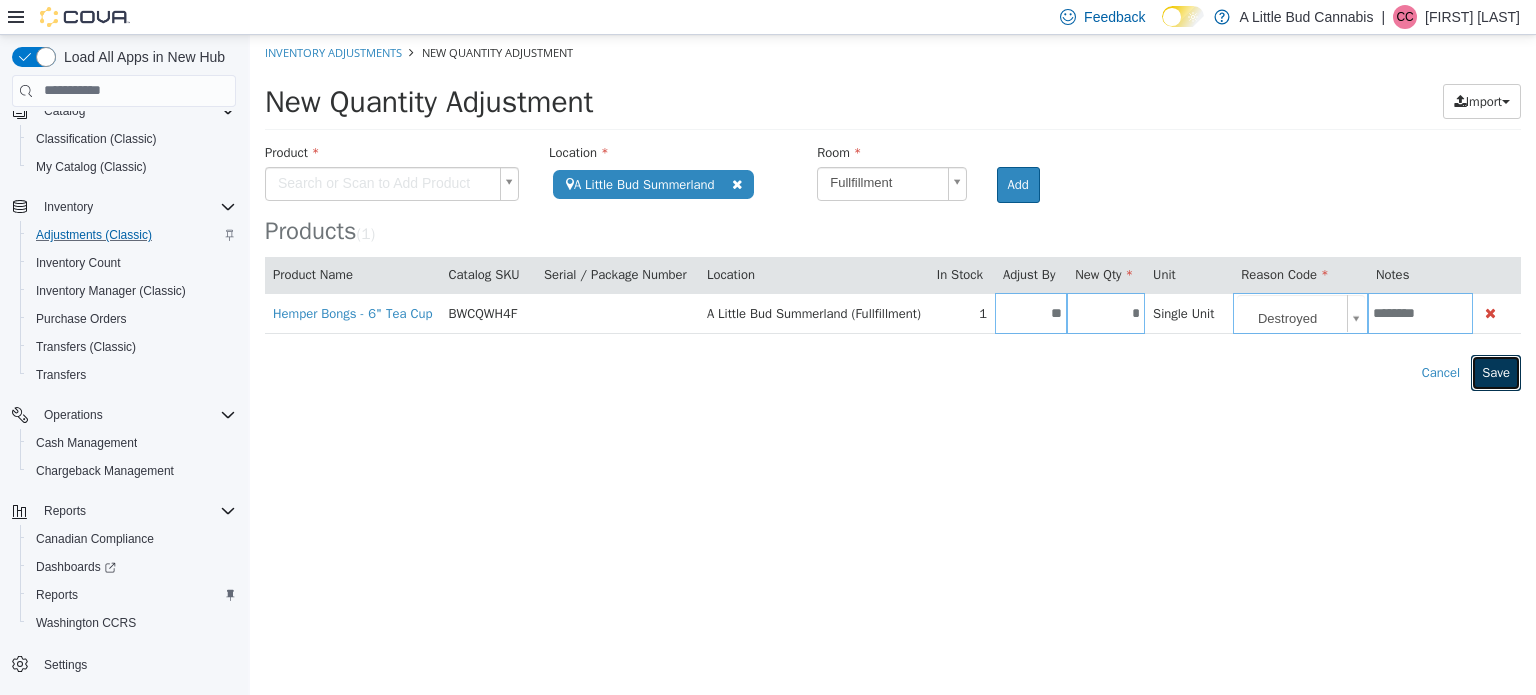 click on "Save" at bounding box center (1496, 372) 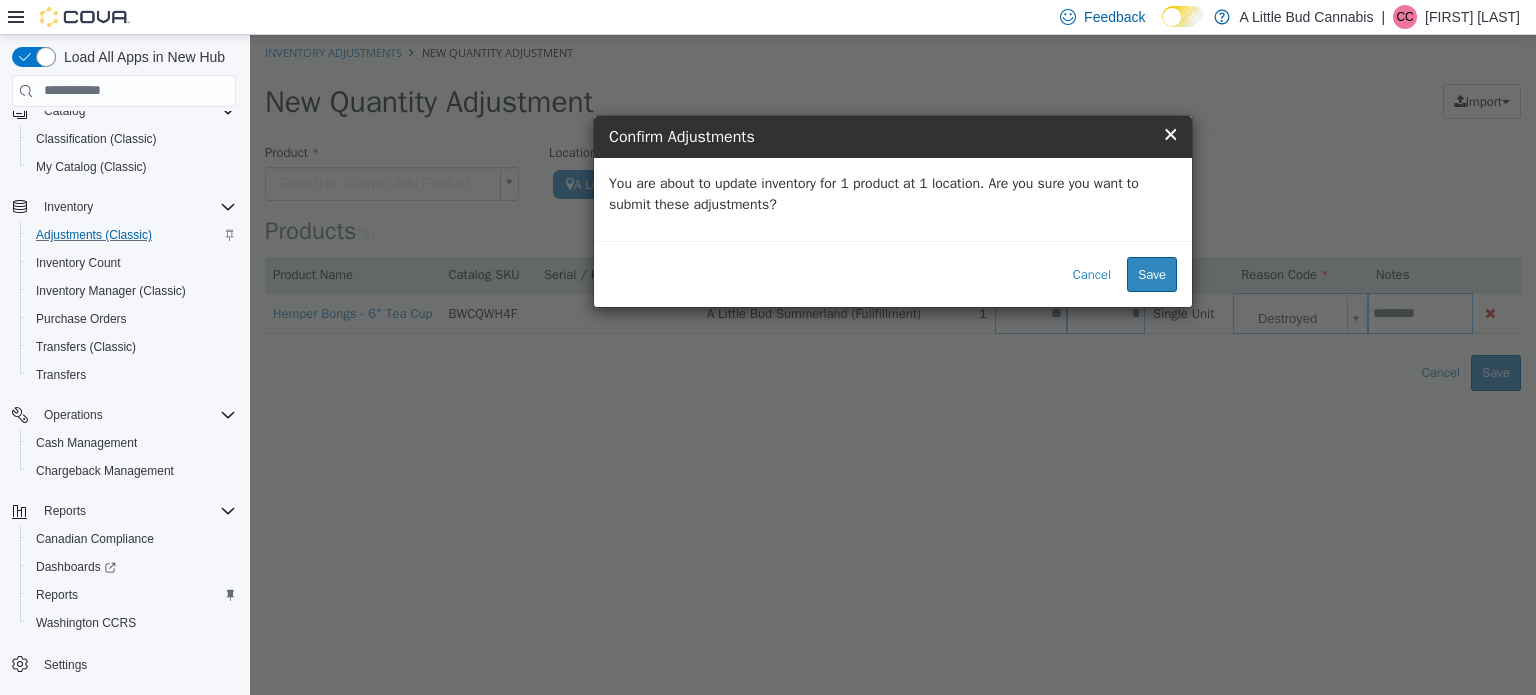 click on "× x Confirm Adjustments You are about to update inventory for 1 product at 1 location. Are you sure you want to submit these adjustments? Cancel Save" at bounding box center (893, 210) 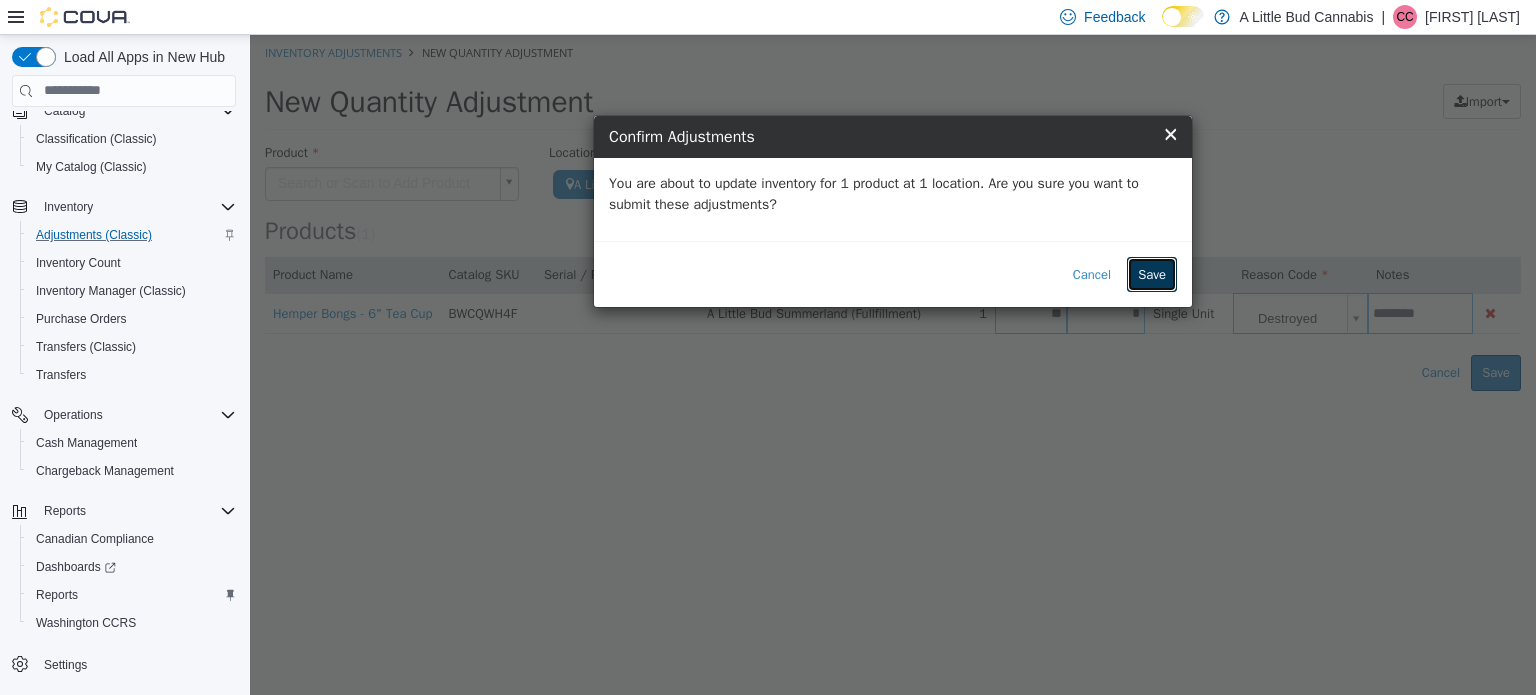 click on "Save" at bounding box center (1152, 274) 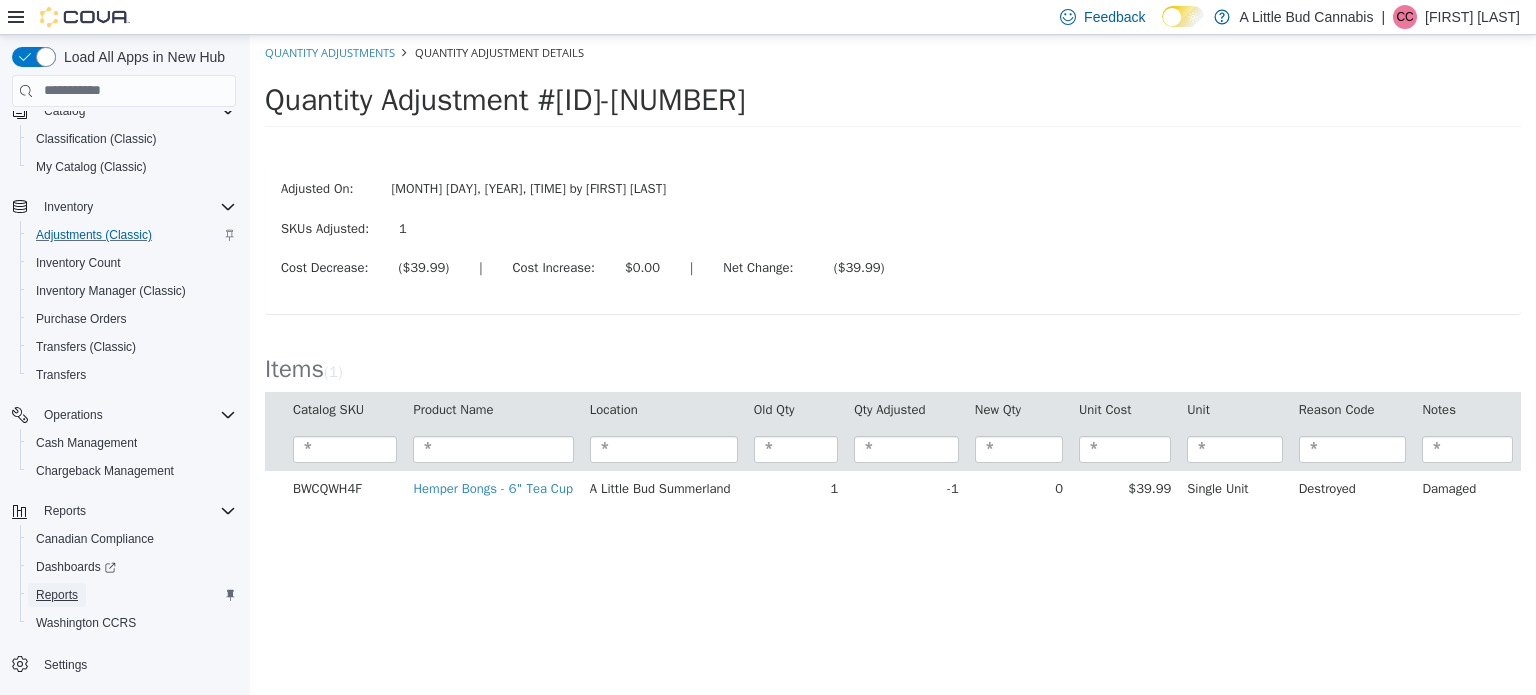 click on "Reports" at bounding box center (57, 595) 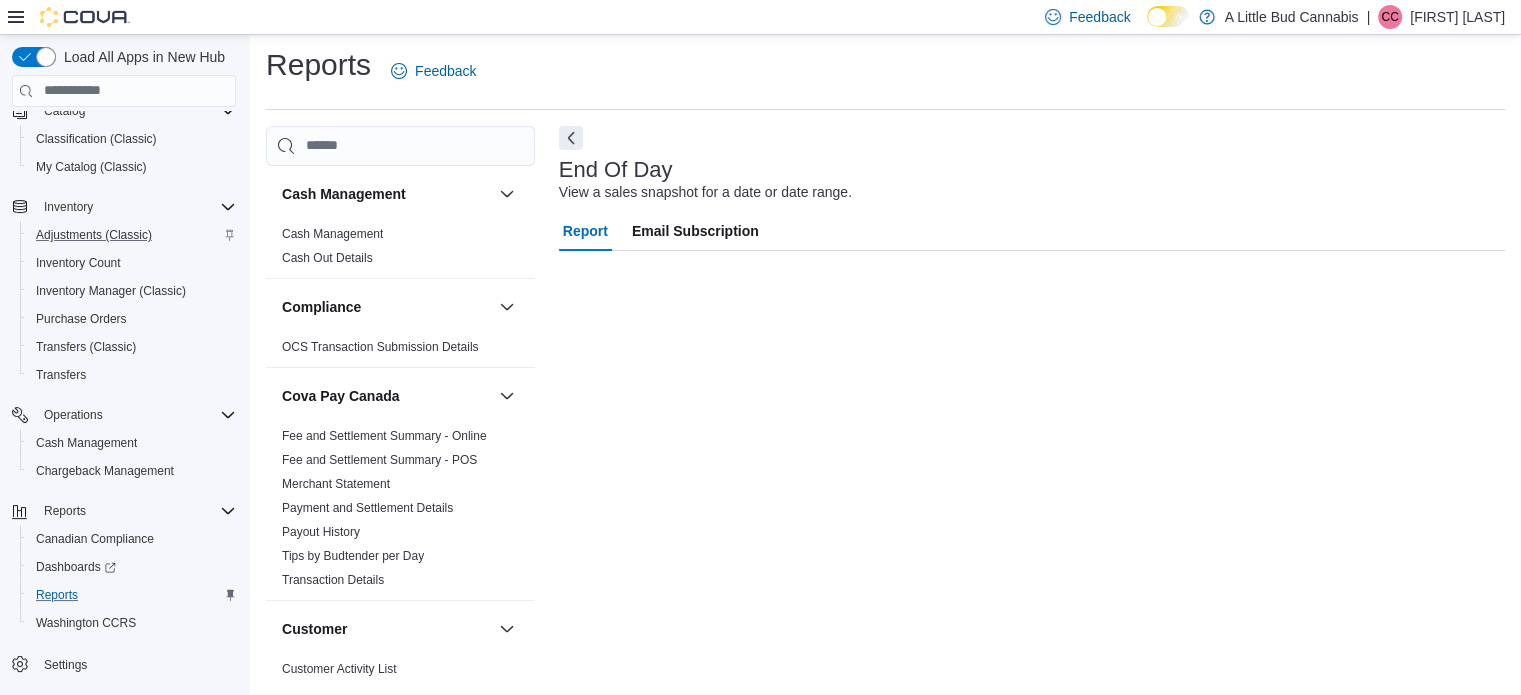 scroll, scrollTop: 13, scrollLeft: 0, axis: vertical 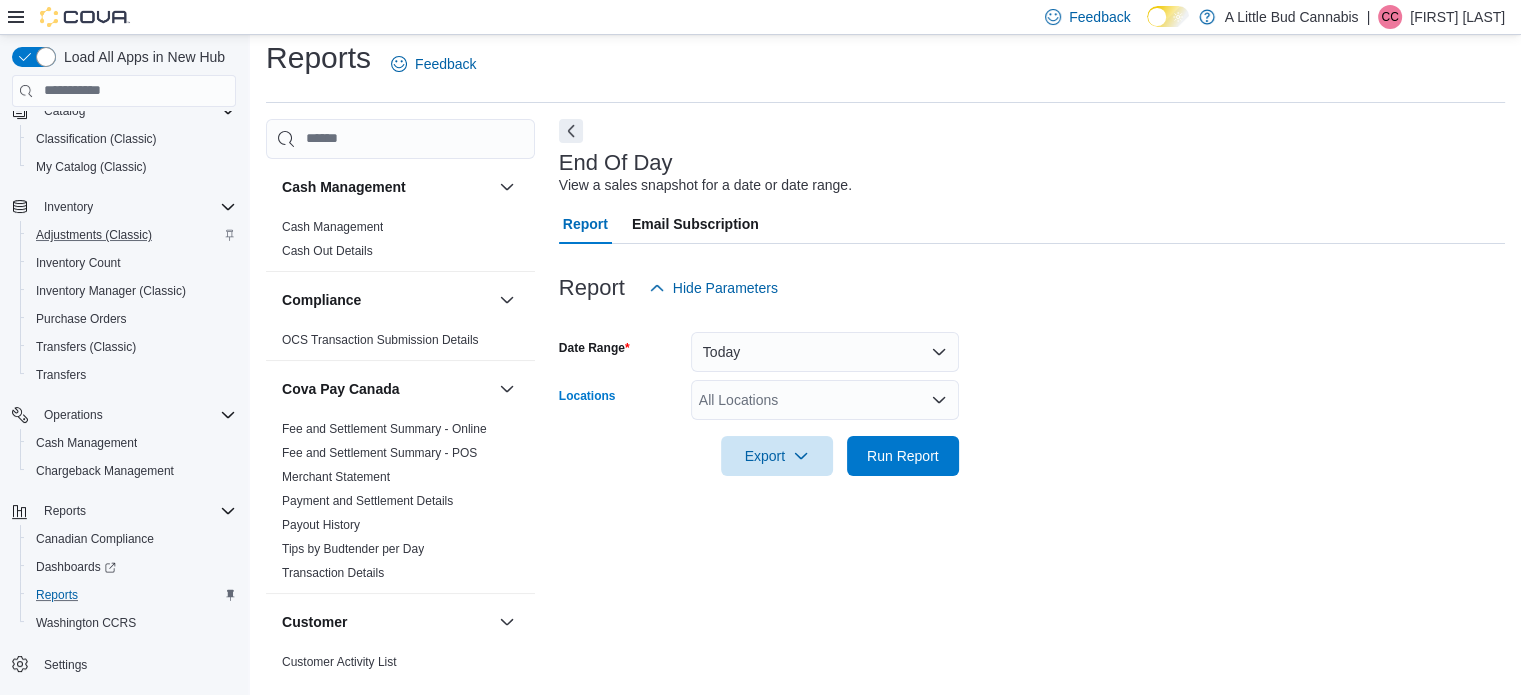 click on "All Locations" at bounding box center [825, 400] 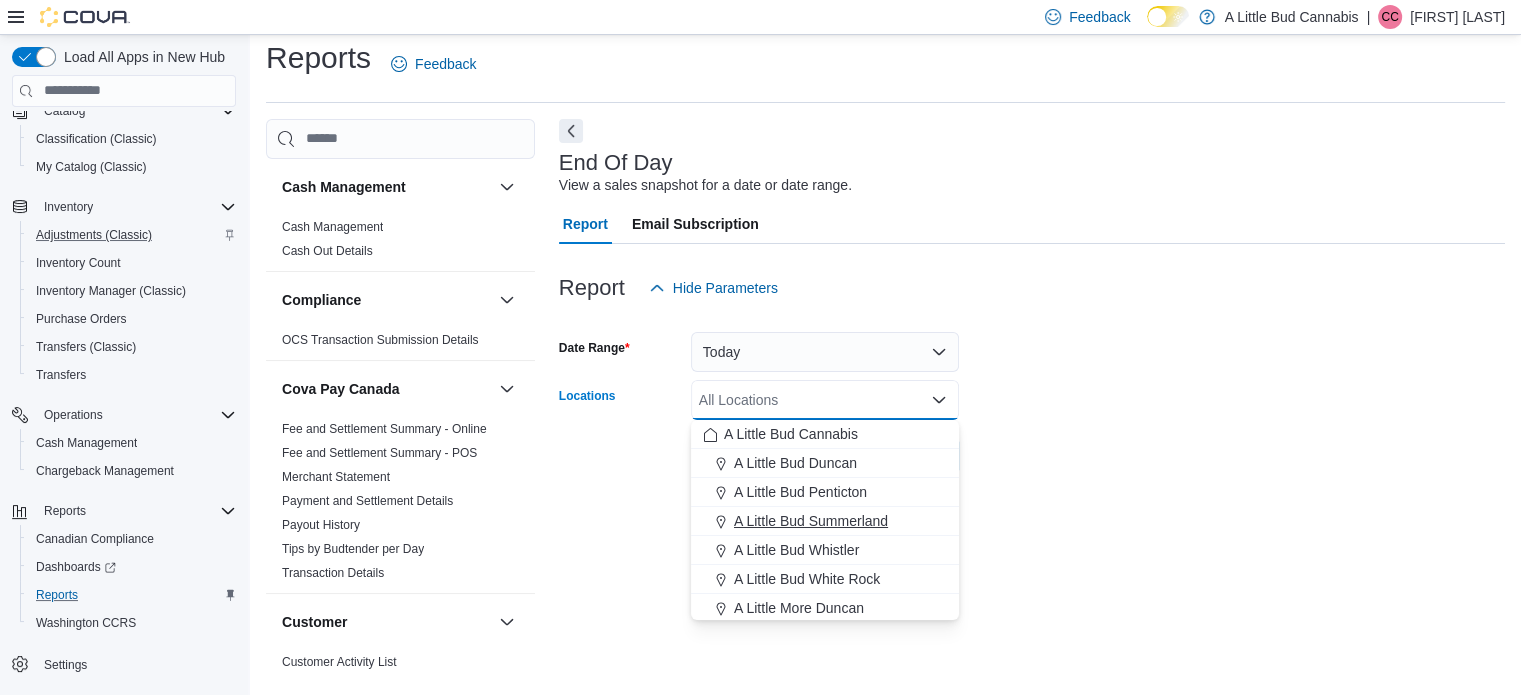 click on "A Little Bud Summerland" at bounding box center (811, 521) 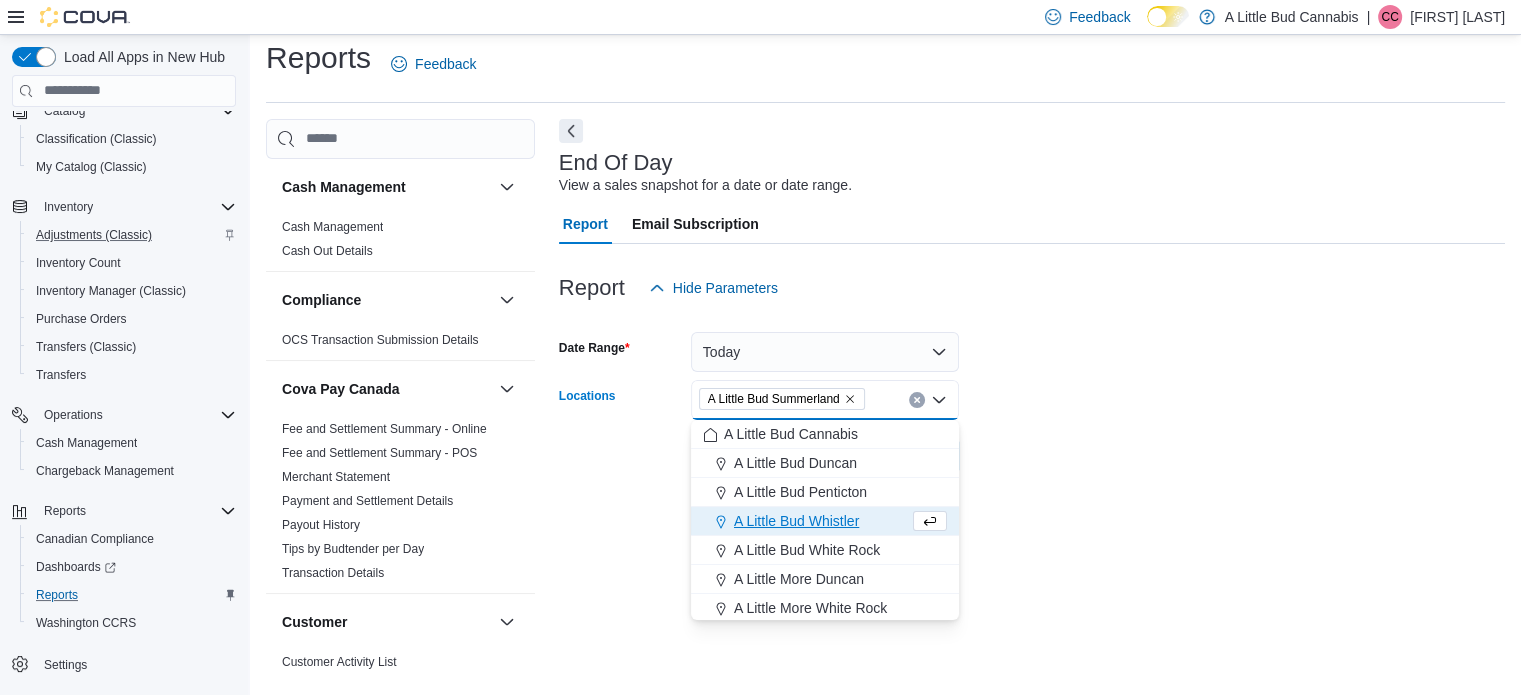 click on "Date Range Today Locations A Little Bud Summerland Combo box. Selected. A Little Bud Summerland. Press Backspace to delete A Little Bud Summerland. Combo box input. All Locations. Type some text or, to display a list of choices, press Down Arrow. To exit the list of choices, press Escape. Export  Run Report" at bounding box center (1032, 392) 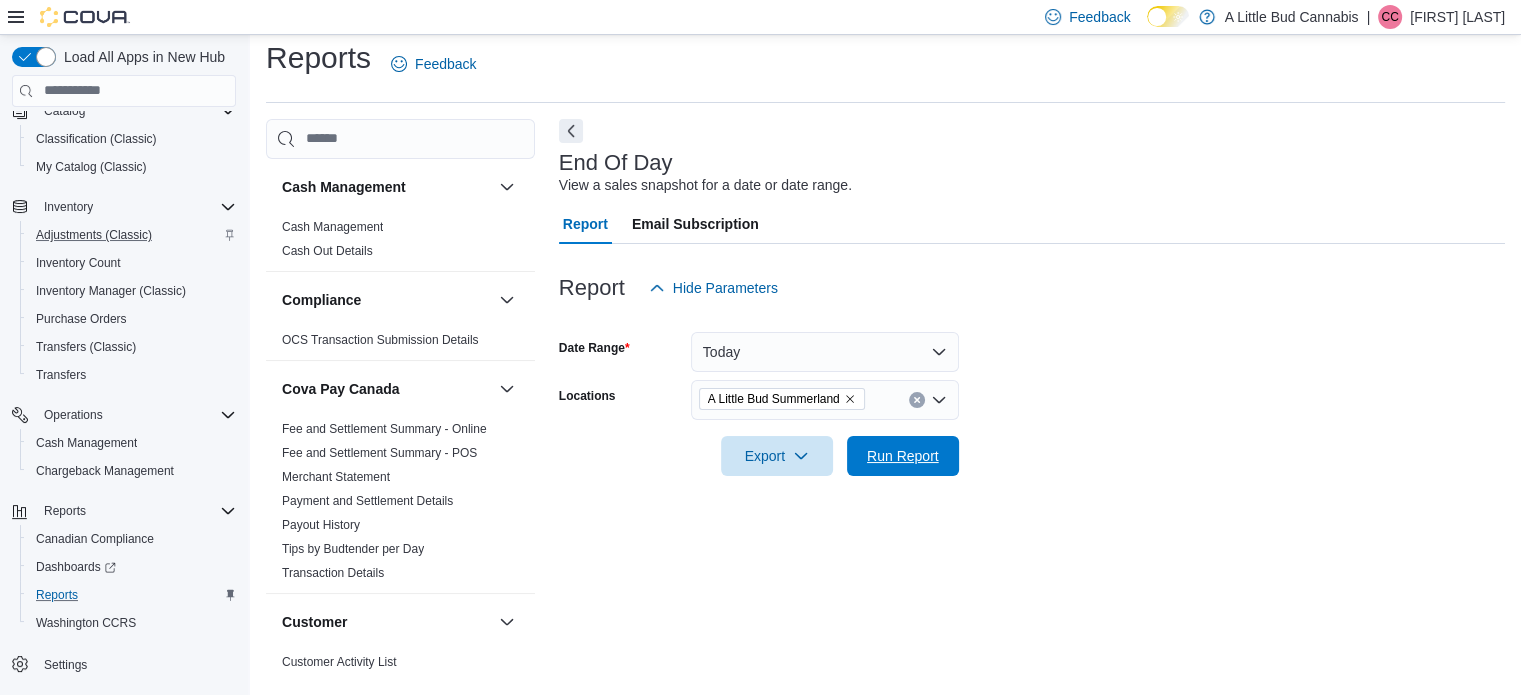 drag, startPoint x: 925, startPoint y: 451, endPoint x: 1220, endPoint y: 297, distance: 332.7777 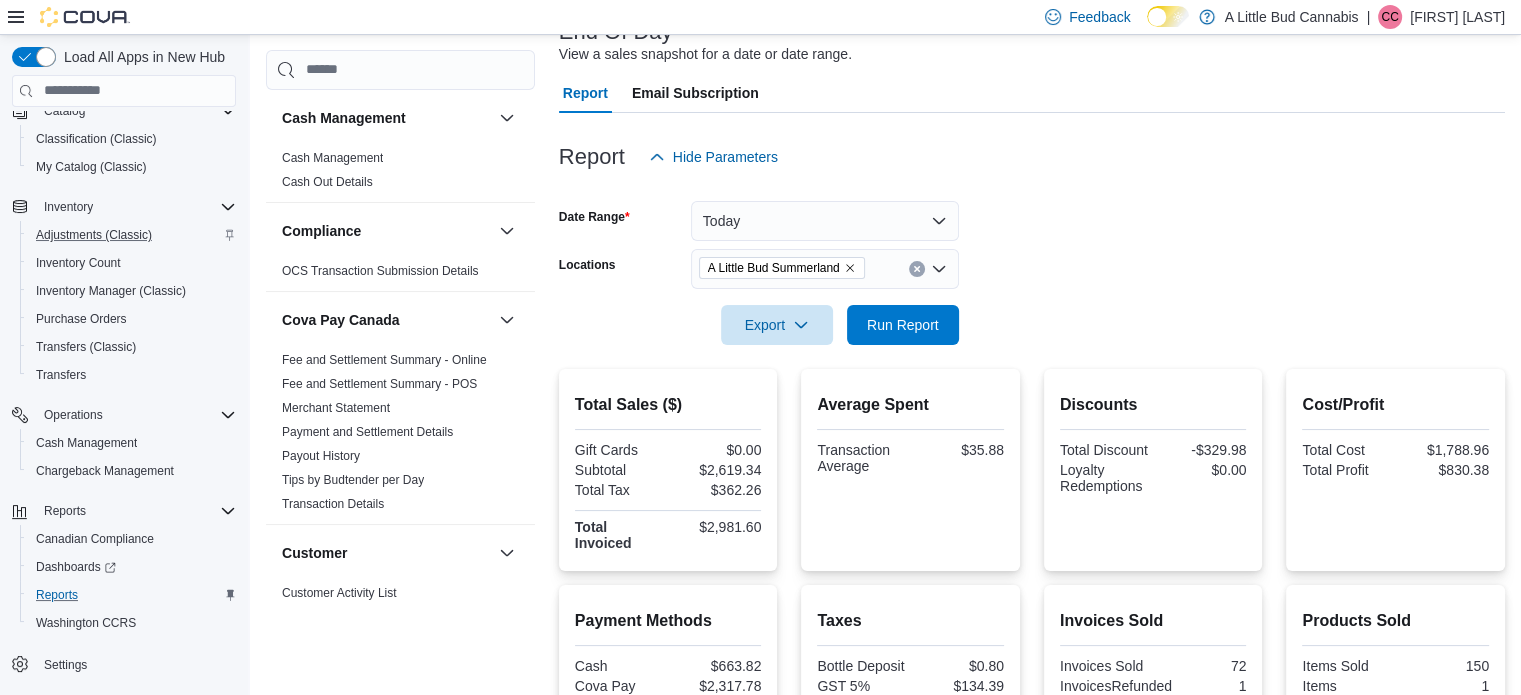 scroll, scrollTop: 413, scrollLeft: 0, axis: vertical 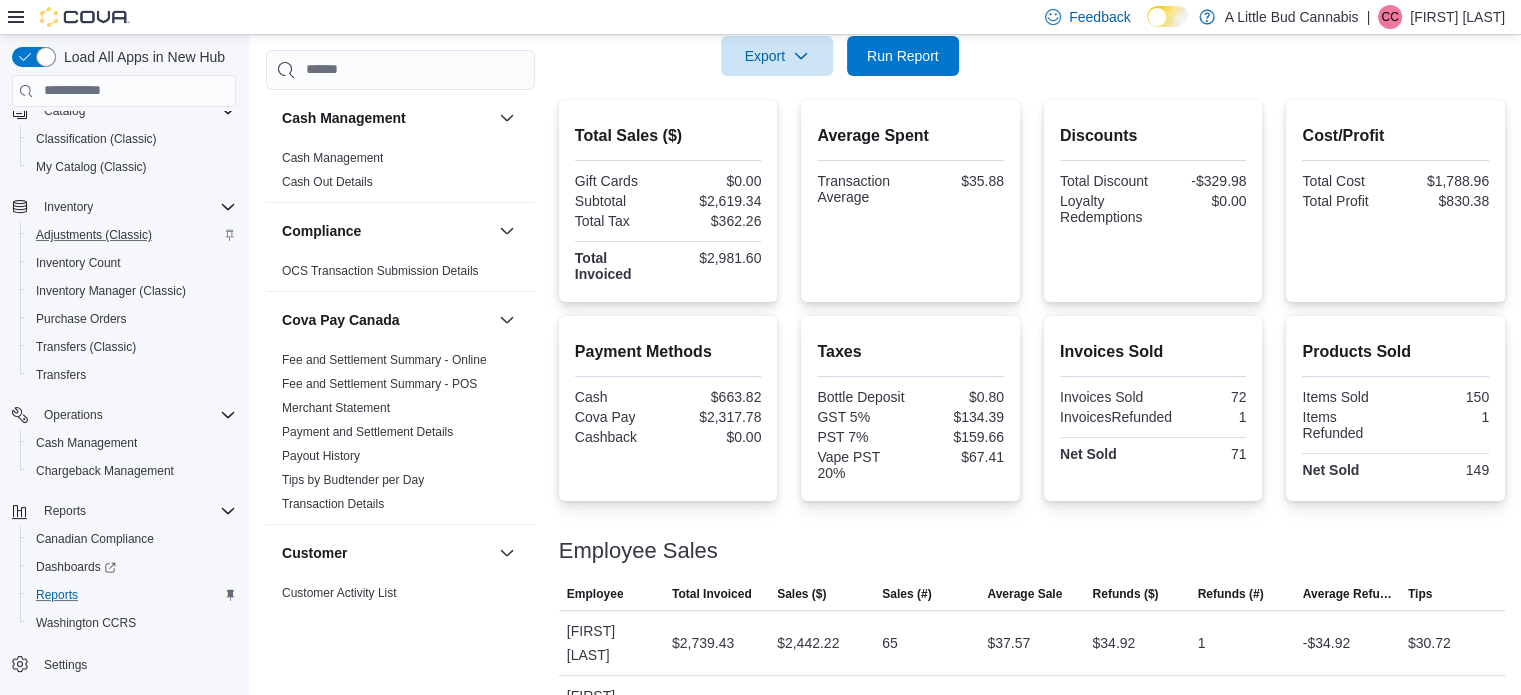 click on "Total Sales ($) Gift Cards $0.00 Subtotal $2,619.34 Total Tax $362.26 Total Invoiced $2,981.60 Average Spent Transaction Average $35.88 Discounts Total Discount -$329.98 Loyalty Redemptions $0.00 Cost/Profit Total Cost $1,788.96 Total Profit $830.38 Payment Methods Cash $663.82 Cova Pay $2,317.78 Cashback $0.00 Taxes Bottle Deposit $0.80 GST 5% $134.39 PST 7% $159.66 Vape PST 20% $80.68 Invoices Sold Invoices Sold 72 InvoicesRefunded 1 Net Sold 71 Products Sold Items Sold 150 Items Refunded 1 Net Sold 149 Employee Sales   This table contains 2 rows. Employee Total Invoiced Sales ($) Sales (#) Average Sale Refunds ($) Refunds (#) Average Refund Tips Employee [FIRST] [LAST] Total Invoiced $2,739.43 Sales ($) $2,442.22 Sales (#) 65 Average Sale $37.57 Refunds ($) $34.92 Refunds (#) 1 Average Refund -$34.92 Tips $30.72 Employee [FIRST] [LAST] Total Invoiced $242.17 Sales ($) $212.04 Sales (#) 7 Average Sale $30.29 Refunds ($) $0.00 Refunds (#) 0 Average Refund $0.00 Tips $7.47" at bounding box center [1032, 420] 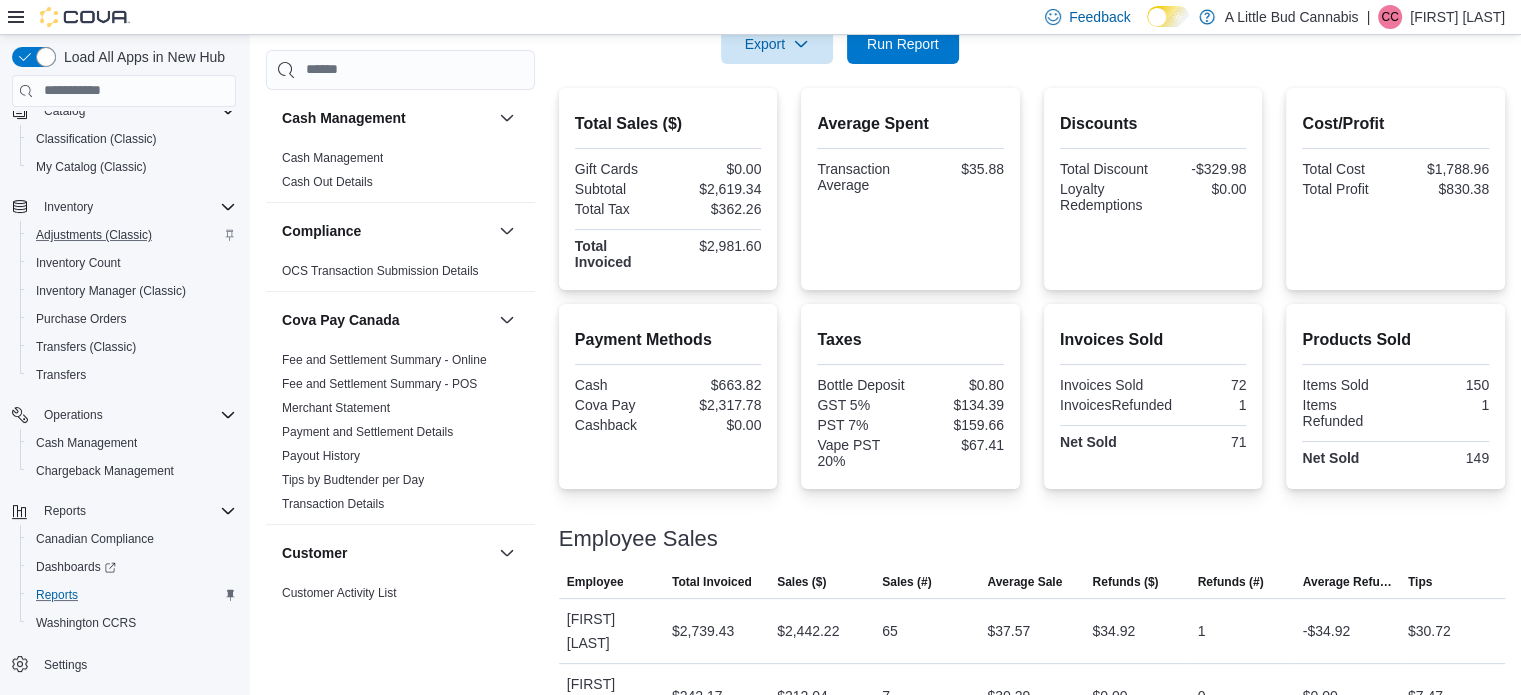 scroll, scrollTop: 325, scrollLeft: 0, axis: vertical 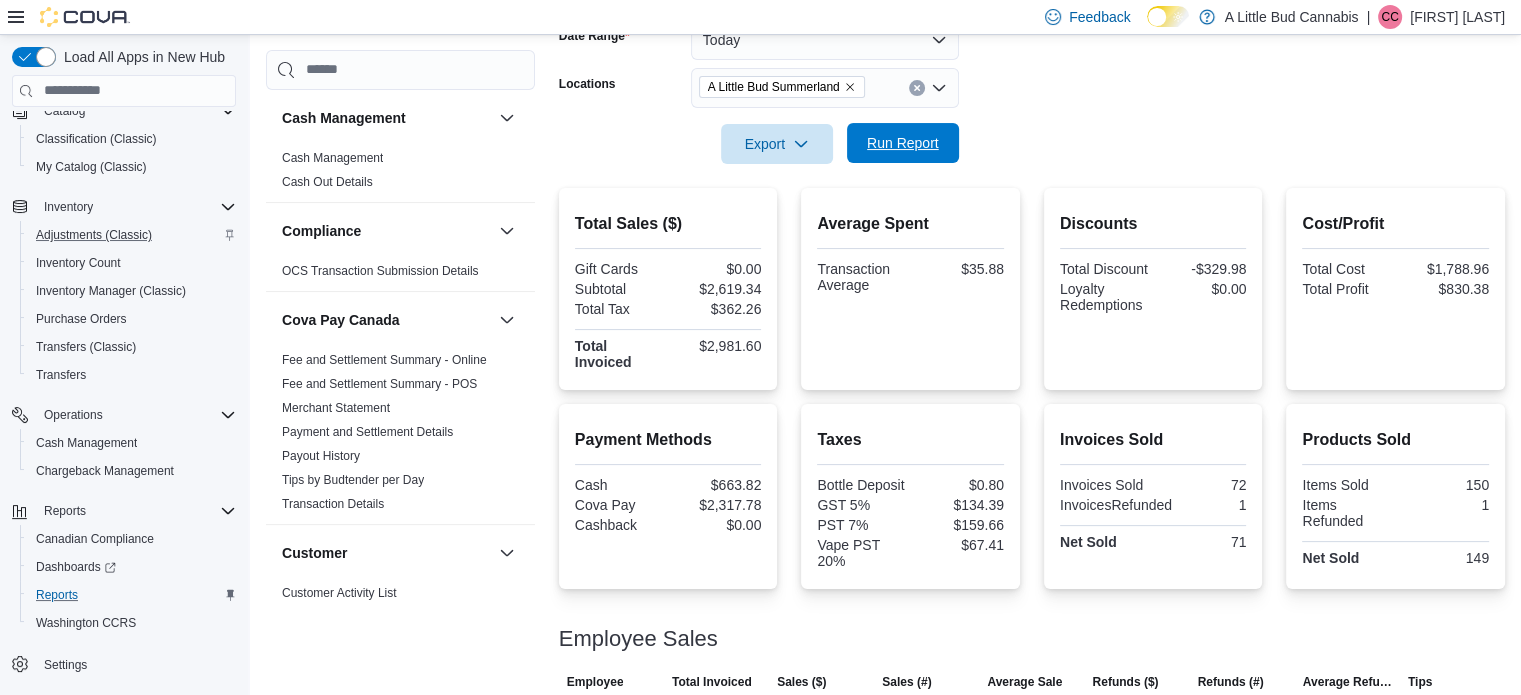 click on "Run Report" at bounding box center [903, 143] 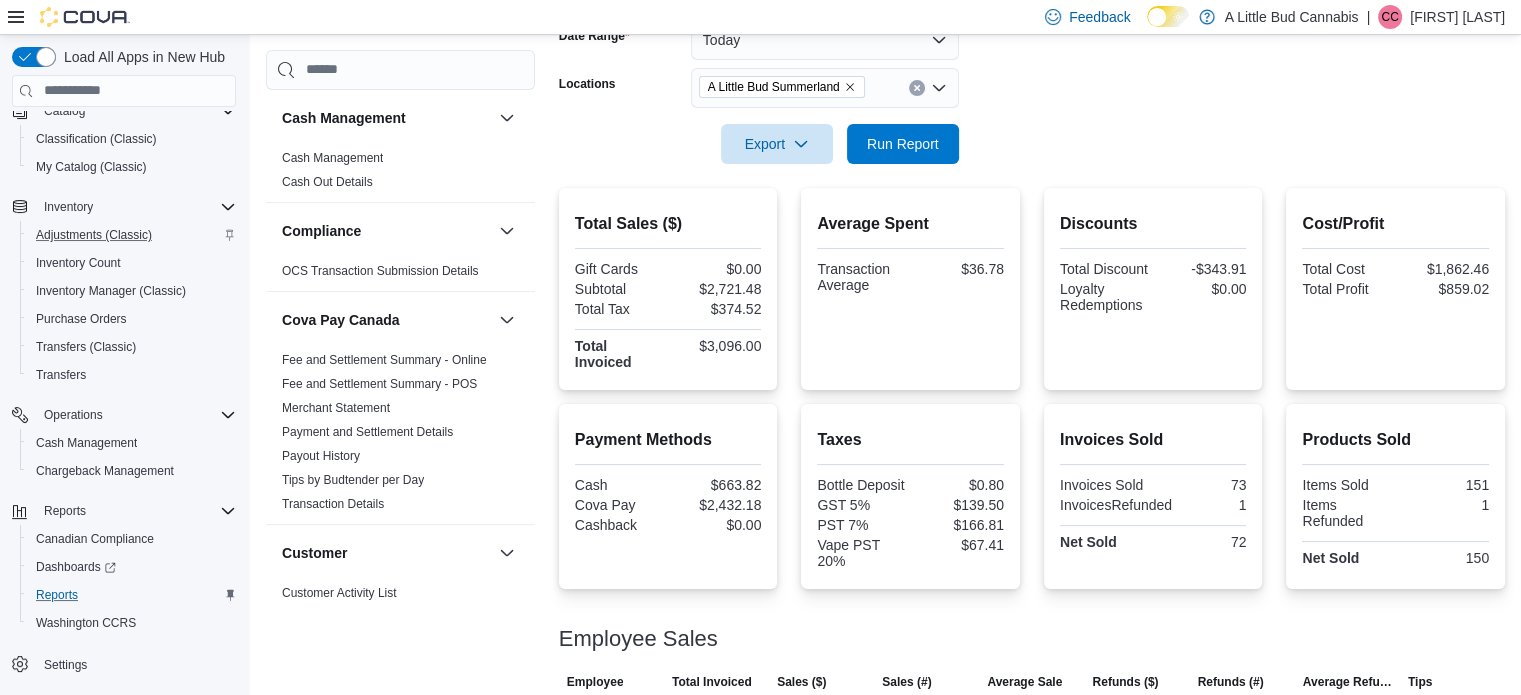 click on "Date Range Today Locations A Little Bud Summerland Export  Run Report" at bounding box center [1032, 80] 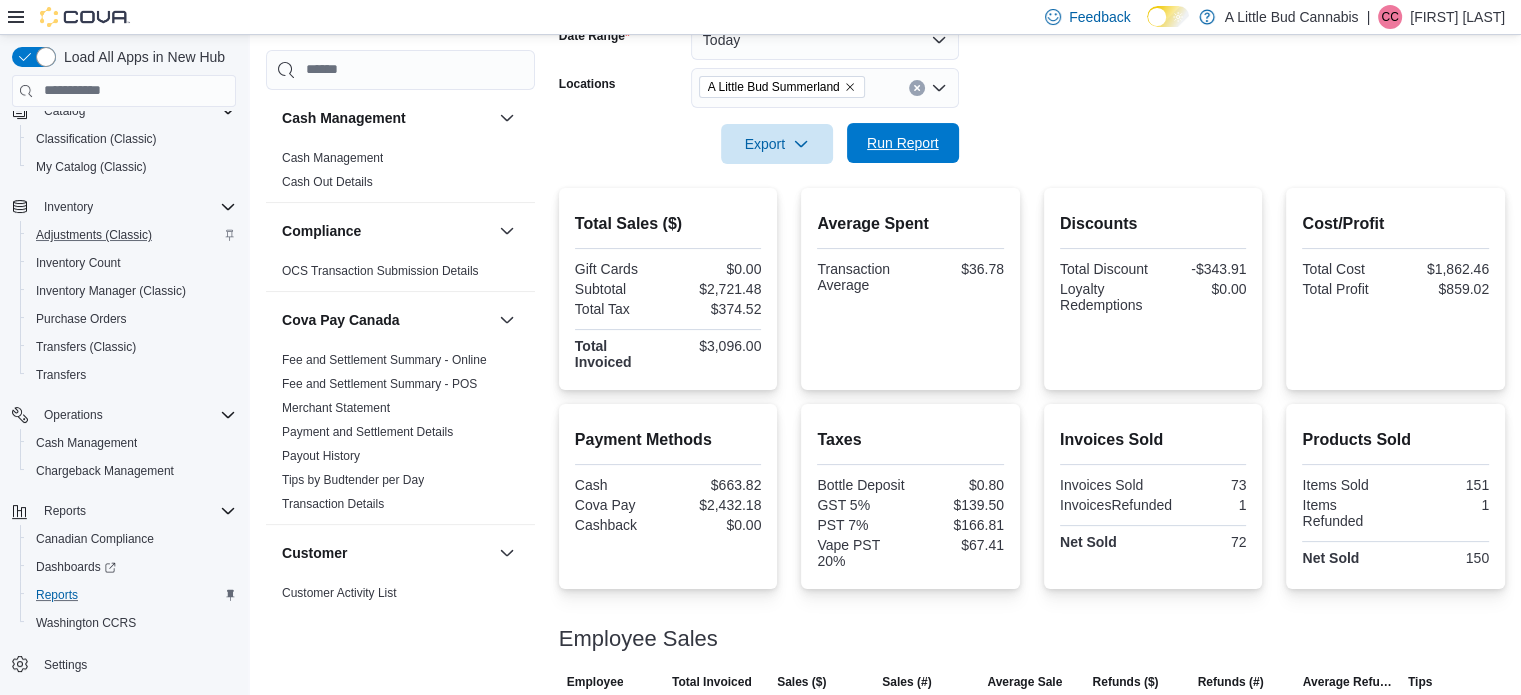 click on "Run Report" at bounding box center [903, 143] 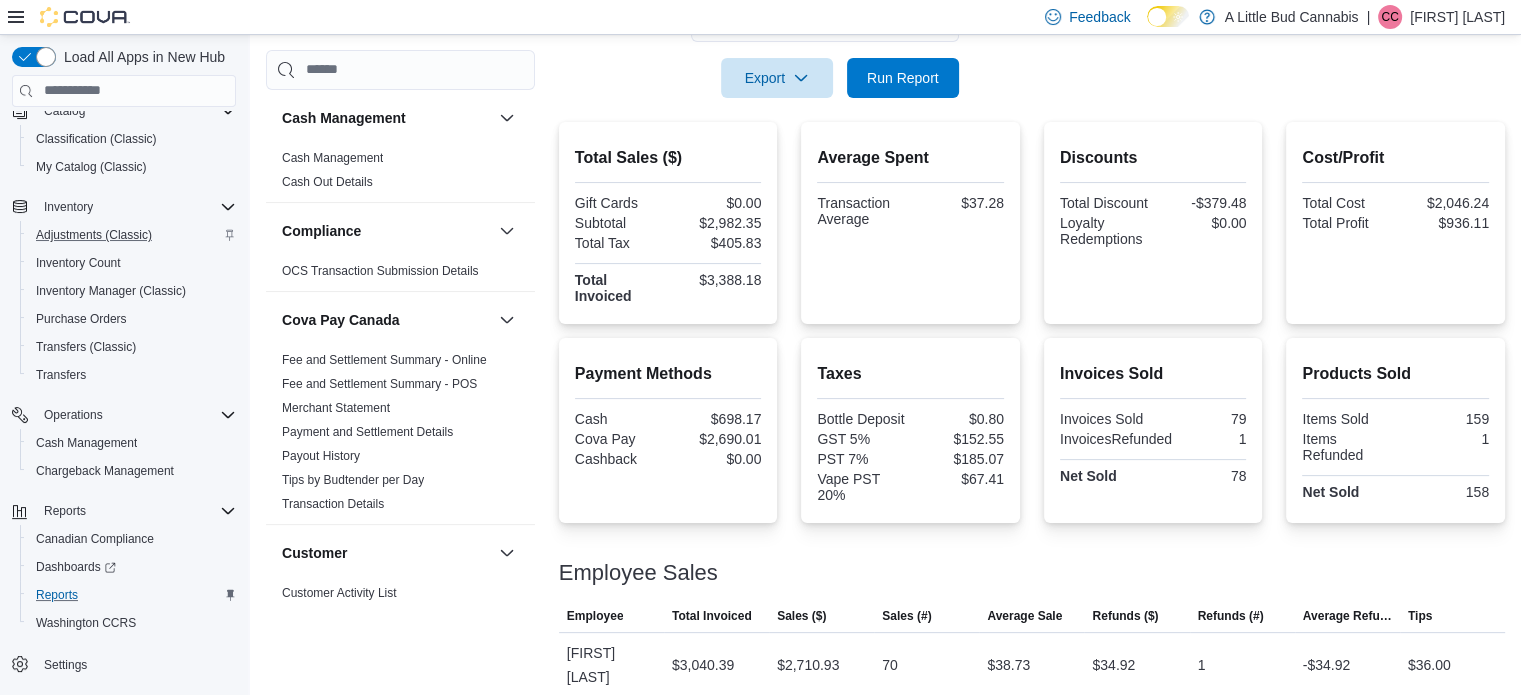 scroll, scrollTop: 425, scrollLeft: 0, axis: vertical 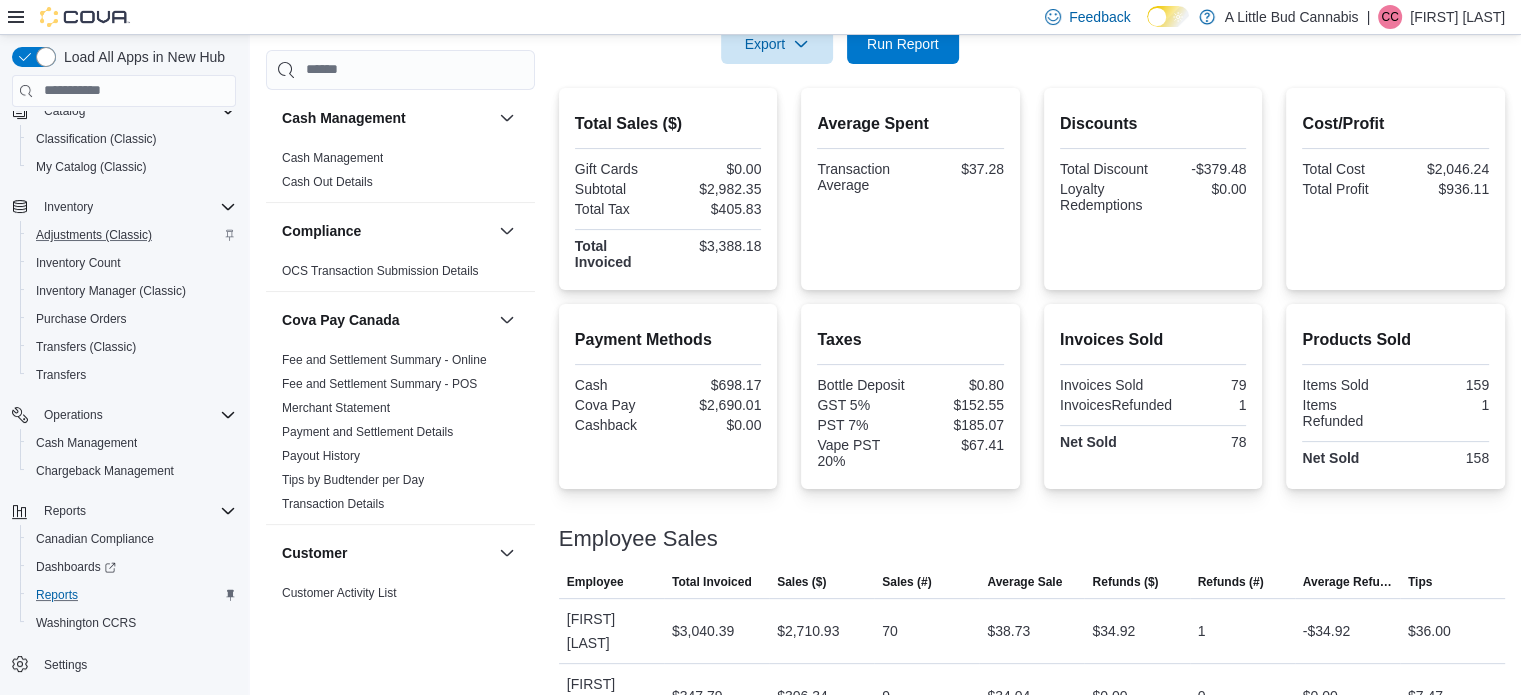 click on "Total Sales ($) Gift Cards $0.00 Subtotal $2,982.35 Total Tax $405.83 Total Invoiced $3,388.18 Average Spent Transaction Average $37.28 Discounts Total Discount -$379.48 Loyalty Redemptions $0.00 Cost/Profit Total Cost $2,046.24 Total Profit $936.11 Payment Methods Cash $698.17 Cova Pay $2,690.01 Cashback $0.00 Taxes Bottle Deposit $0.80 GST 5% $152.55 PST 7% $185.07 Vape PST 20% $67.41 Invoices Sold Invoices Sold 79 InvoicesRefunded 1 Net Sold 78 Products Sold Items Sold 159 Items Refunded 1 Net Sold 158 Employee Sales   This table contains 2 rows. Employee Total Invoiced Sales ($) Sales (#) Average Sale Refunds ($) Refunds (#) Average Refund Tips Employee [FIRST] [LAST] Total Invoiced $3,040.39 Sales ($) $2,710.93 Sales (#) 70 Average Sale $38.73 Refunds ($) $34.92 Refunds (#) 1 Average Refund -$34.92 Tips $36.00 Employee [FIRST] [LAST] Total Invoiced $347.79 Sales ($) $306.34 Sales (#) 9 Average Sale $34.04 Refunds ($) $0.00 Refunds (#) 0 Average Refund $0.00 Tips $7.47" at bounding box center (1032, 408) 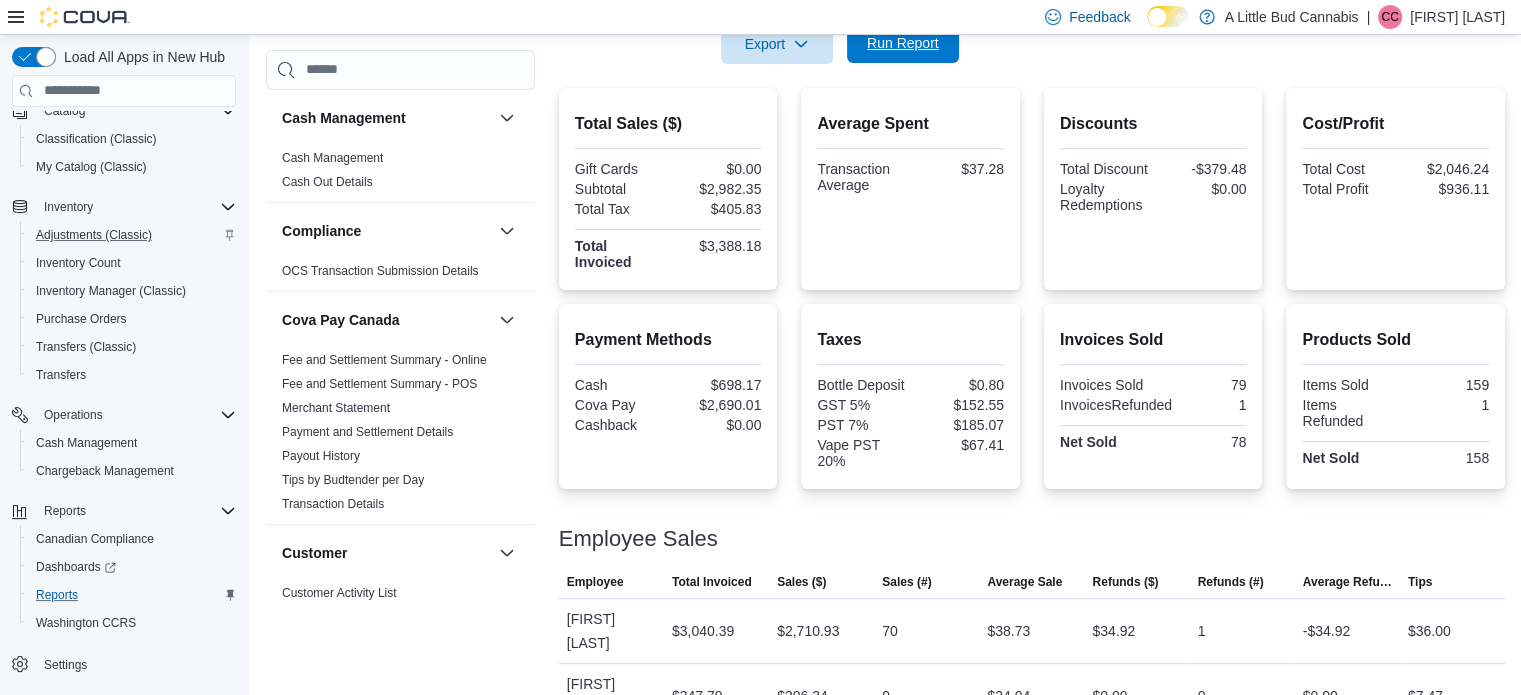 click on "Run Report" at bounding box center [903, 43] 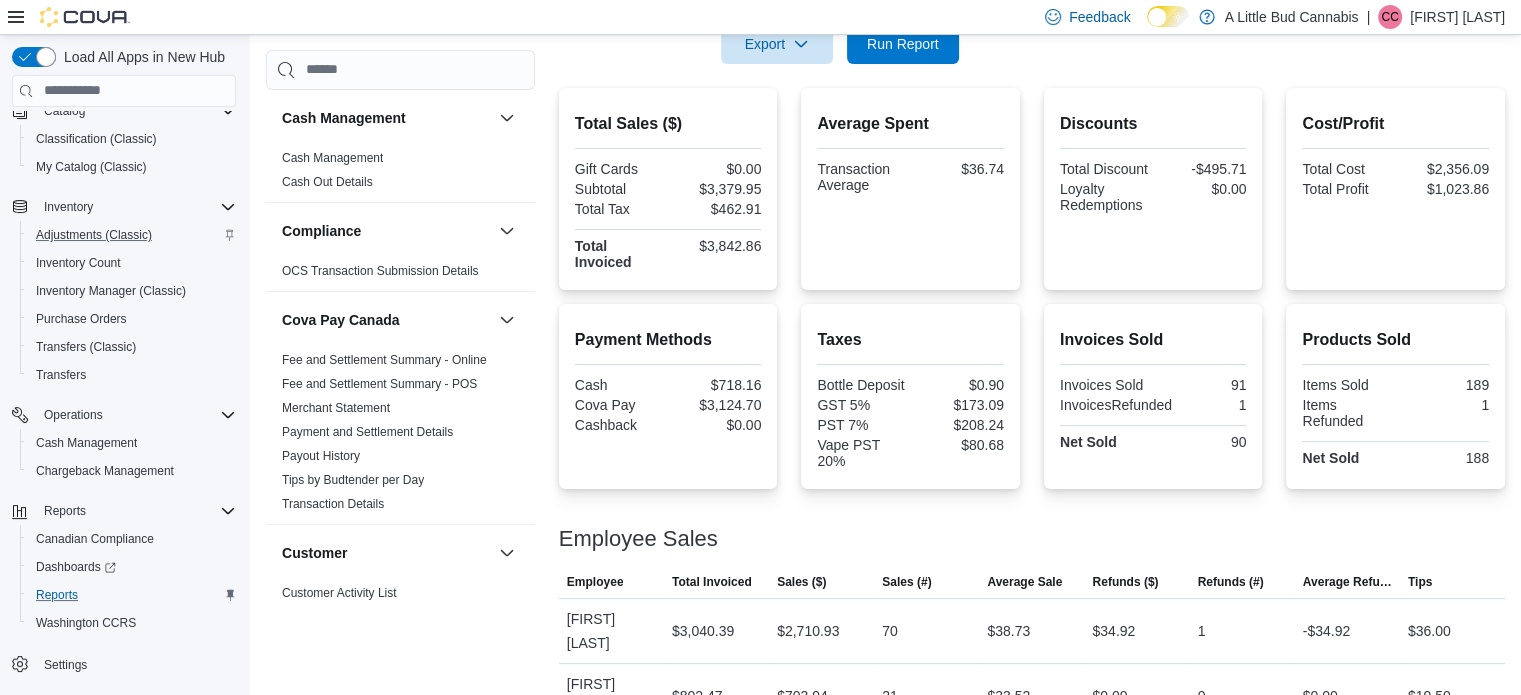 click on "Total Sales ($) Gift Cards $0.00 Subtotal $3,379.95 Total Tax $462.91 Total Invoiced $3,842.86 Average Spent Transaction Average $36.74 Discounts Total Discount -$495.71 Loyalty Redemptions $0.00 Cost/Profit Total Cost $2,356.09 Total Profit $1,023.86 Payment Methods Cash $718.16 Cova Pay $3,124.70 Cashback $0.00 Taxes Bottle Deposit $0.90 GST 5% $173.09 PST 7% $208.24 Vape PST 20% $80.68 Invoices Sold Invoices Sold 91 InvoicesRefunded 1 Net Sold 90 Products Sold Items Sold 189 Items Refunded 1 Net Sold 188 Employee Sales   This table contains 2 rows. Employee Total Invoiced Sales ($) Sales (#) Average Sale Refunds ($) Refunds (#) Average Refund Tips Employee Dale Boyd Total Invoiced $3,040.39 Sales ($) $2,710.93 Sales (#) 70 Average Sale $38.73 Refunds ($) $34.92 Refunds (#) 1 Average Refund -$34.92 Tips $36.00 Employee Carolyn Cook Total Invoiced $802.47 Sales ($) $703.94 Sales (#) 21 Average Sale $33.52 Refunds ($) $0.00 Refunds (#) 0 Average Refund $0.00 Tips $19.50" at bounding box center (1032, 408) 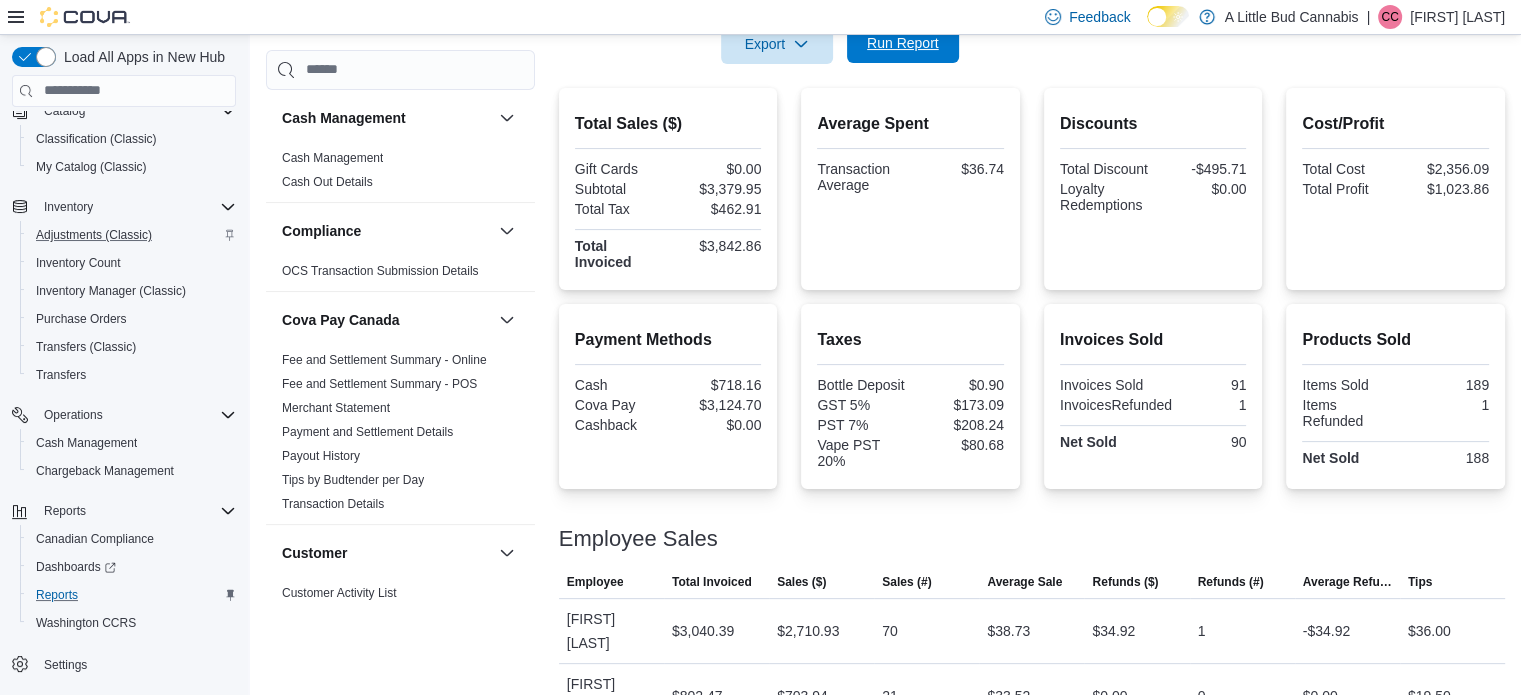 click on "Run Report" at bounding box center [903, 43] 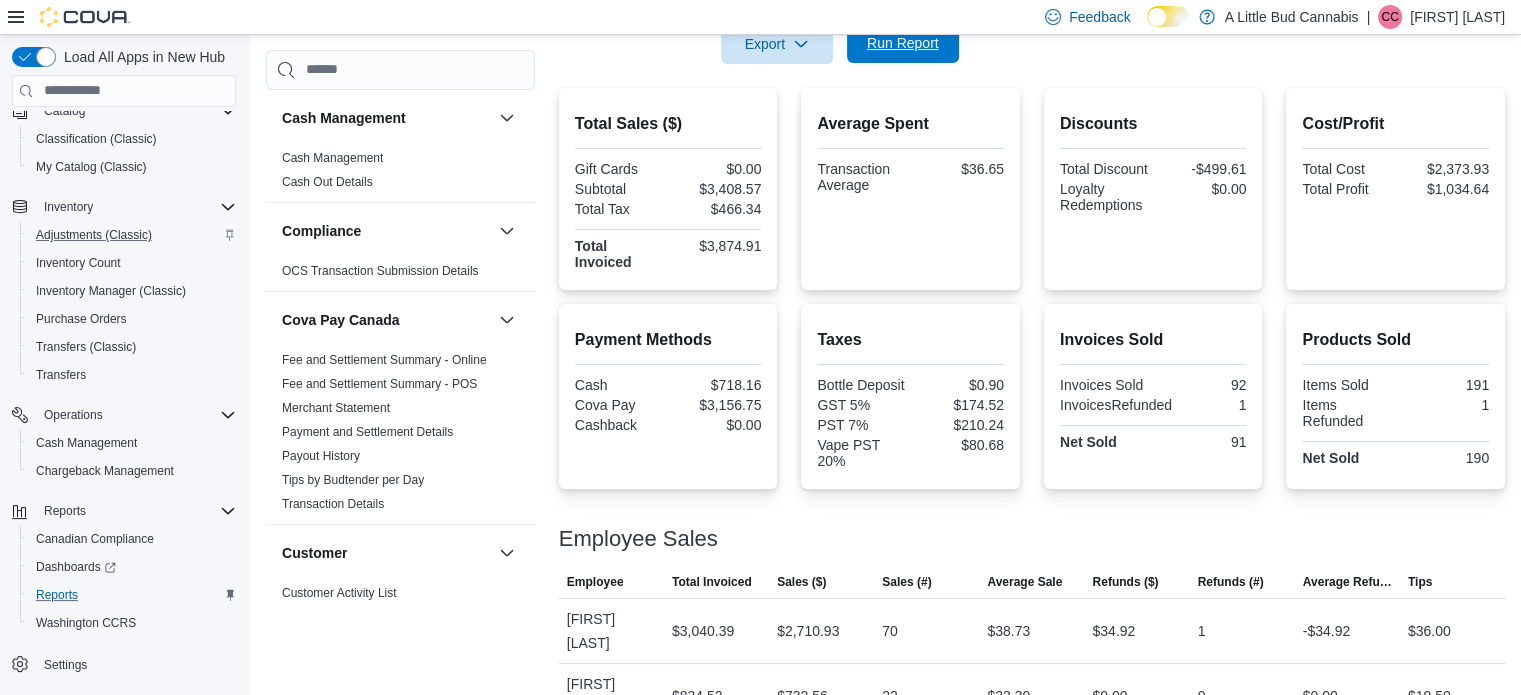 click on "Run Report" at bounding box center [903, 43] 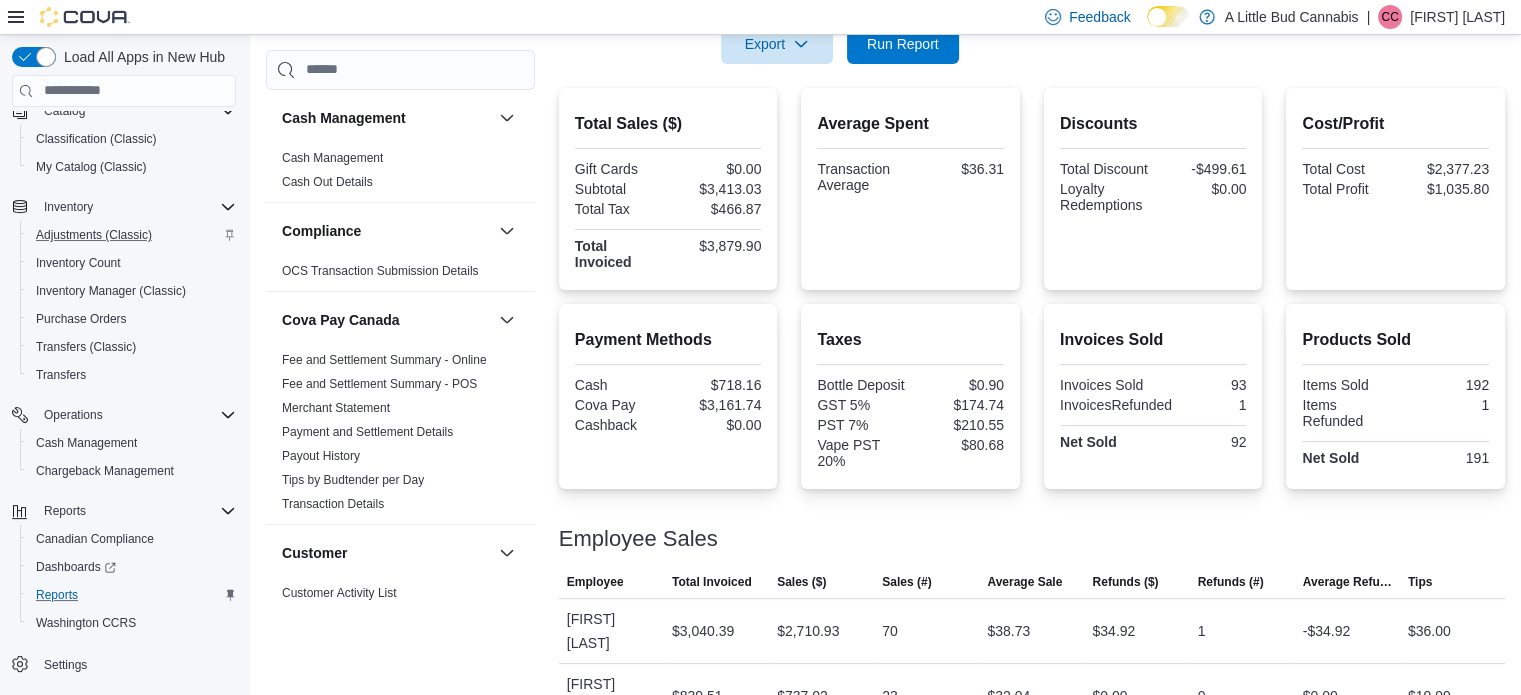 click on "Total Sales ($) Gift Cards $0.00 Subtotal $3,413.03 Total Tax $466.87 Total Invoiced $3,879.90 Average Spent Transaction Average $36.31 Discounts Total Discount -$499.61 Loyalty Redemptions $0.00 Cost/Profit Total Cost $2,377.23 Total Profit $1,035.80 Payment Methods Cash $718.16 Cova Pay $3,161.74 Cashback $0.00 Taxes Bottle Deposit $0.90 GST 5% $174.74 PST 7% $210.55 Vape PST 20% $80.68 Invoices Sold Invoices Sold 93 InvoicesRefunded 1 Net Sold 92 Products Sold Items Sold 192 Items Refunded 1 Net Sold 191 Employee Sales   This table contains 2 rows. Employee Total Invoiced Sales ($) Sales (#) Average Sale Refunds ($) Refunds (#) Average Refund Tips Employee [FIRST] [LAST] Total Invoiced $3,040.39 Sales ($) $2,710.93 Sales (#) 70 Average Sale $38.73 Refunds ($) $34.92 Refunds (#) 1 Average Refund -$34.92 Tips $36.00 Employee [FIRST] [LAST] Total Invoiced $839.51 Sales ($) $737.02 Sales (#) 23 Average Sale $32.04 Refunds ($) $0.00 Refunds (#) 0 Average Refund $0.00 Tips $19.99" at bounding box center (1032, 408) 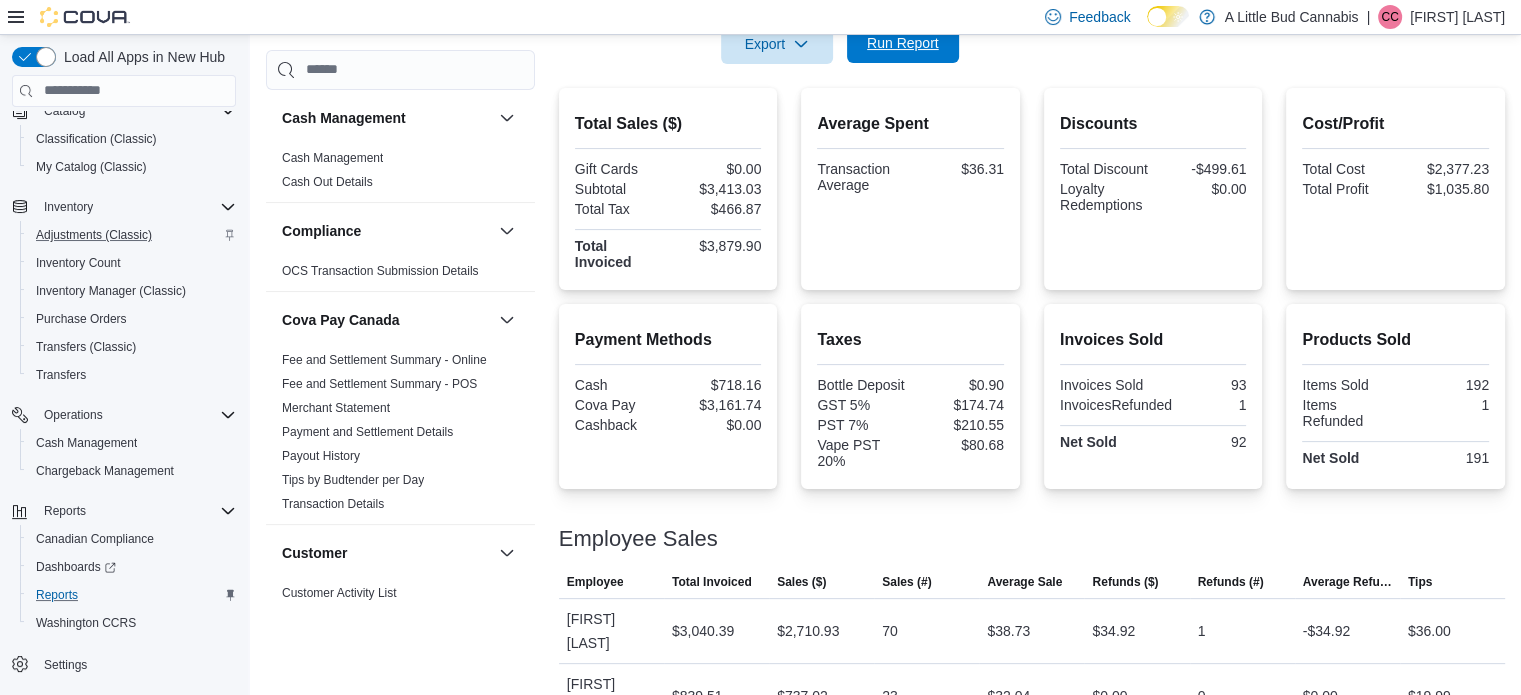 click on "Run Report" at bounding box center (903, 43) 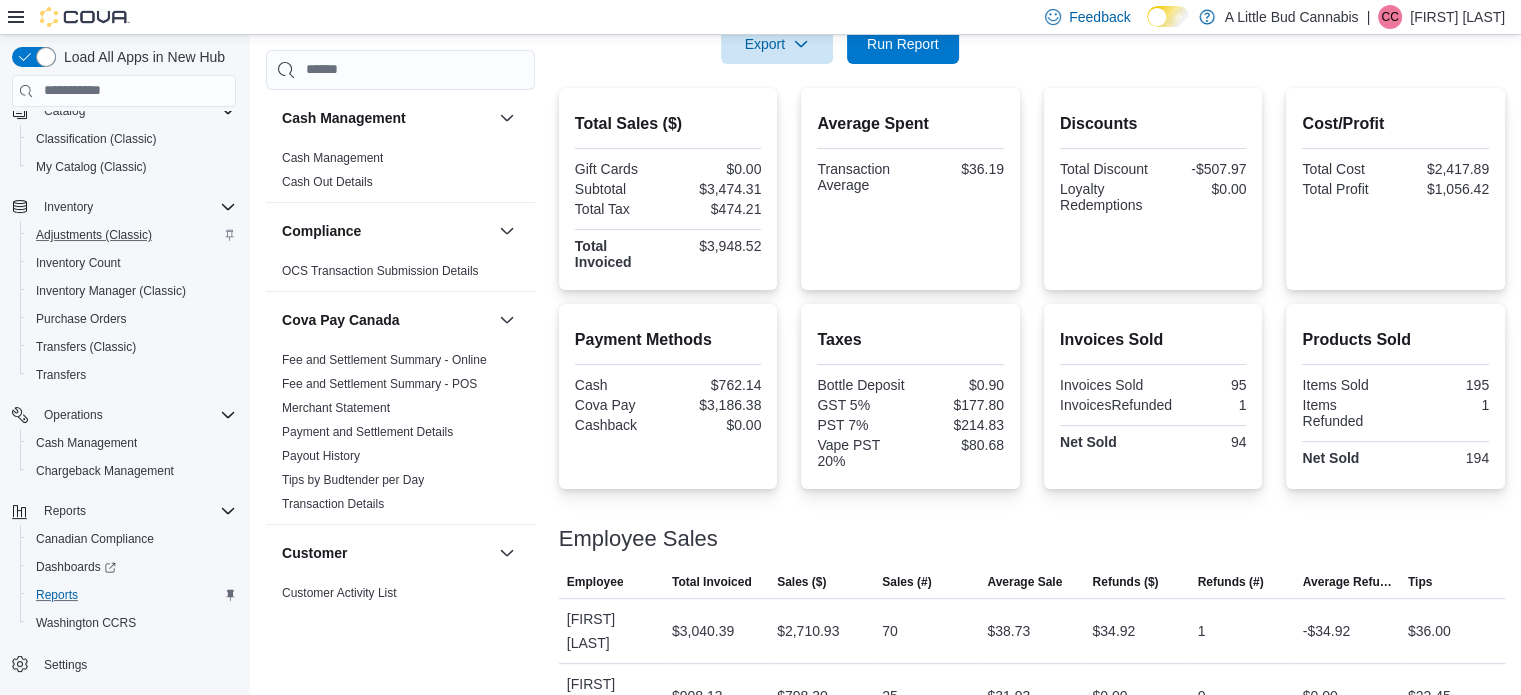 click on "Total Sales ($) Gift Cards $0.00 Subtotal $3,474.31 Total Tax $474.21 Total Invoiced $3,948.52 Average Spent Transaction Average $36.19 Discounts Total Discount -$507.97 Loyalty Redemptions $0.00 Cost/Profit Total Cost $2,417.89 Total Profit $1,056.42" at bounding box center [1032, 189] 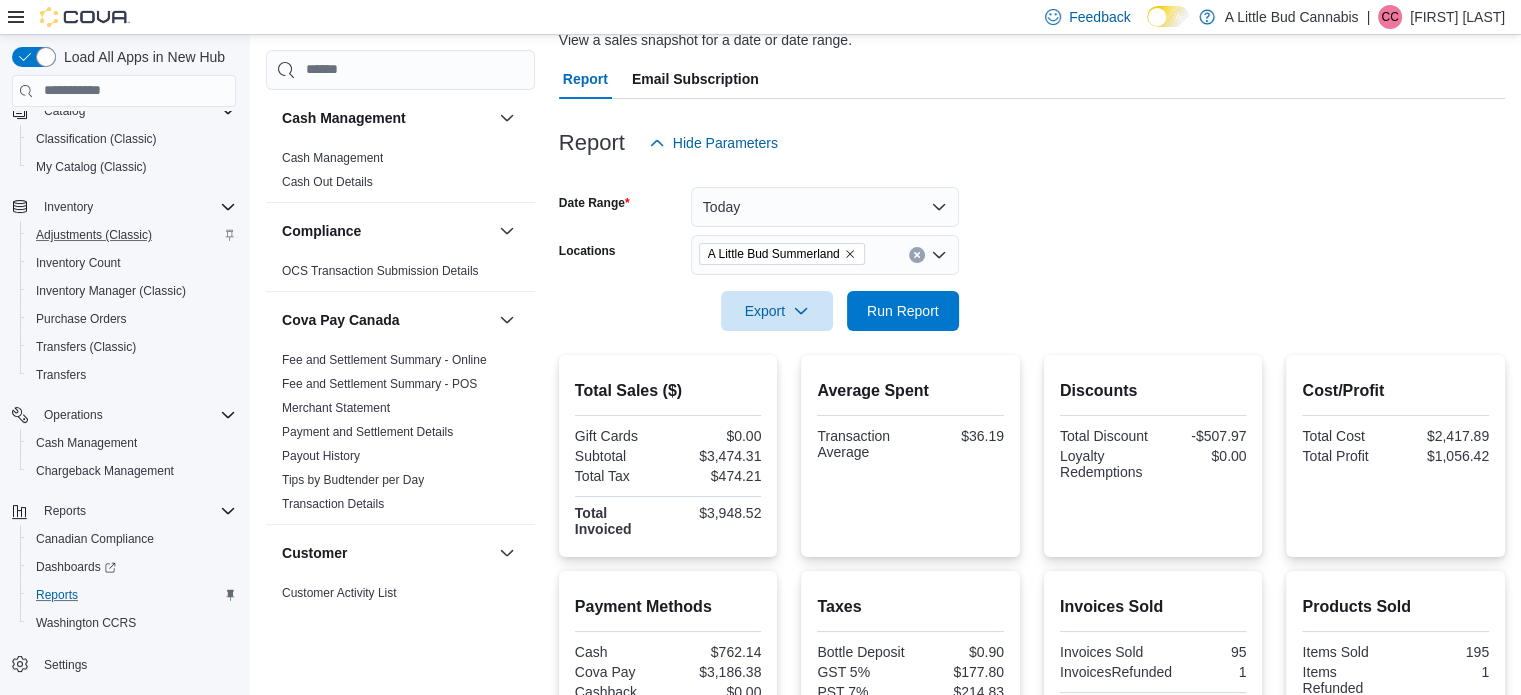 scroll, scrollTop: 25, scrollLeft: 0, axis: vertical 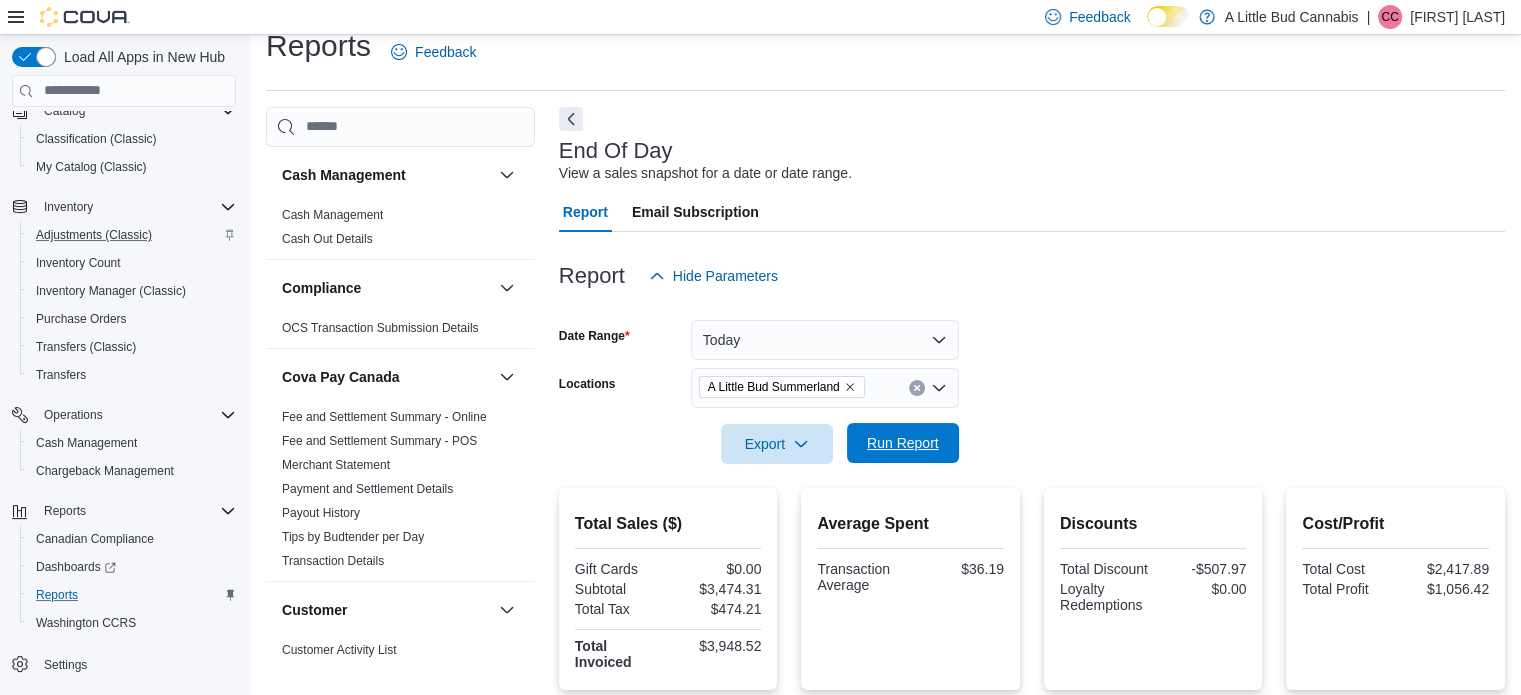 click on "Run Report" at bounding box center [903, 443] 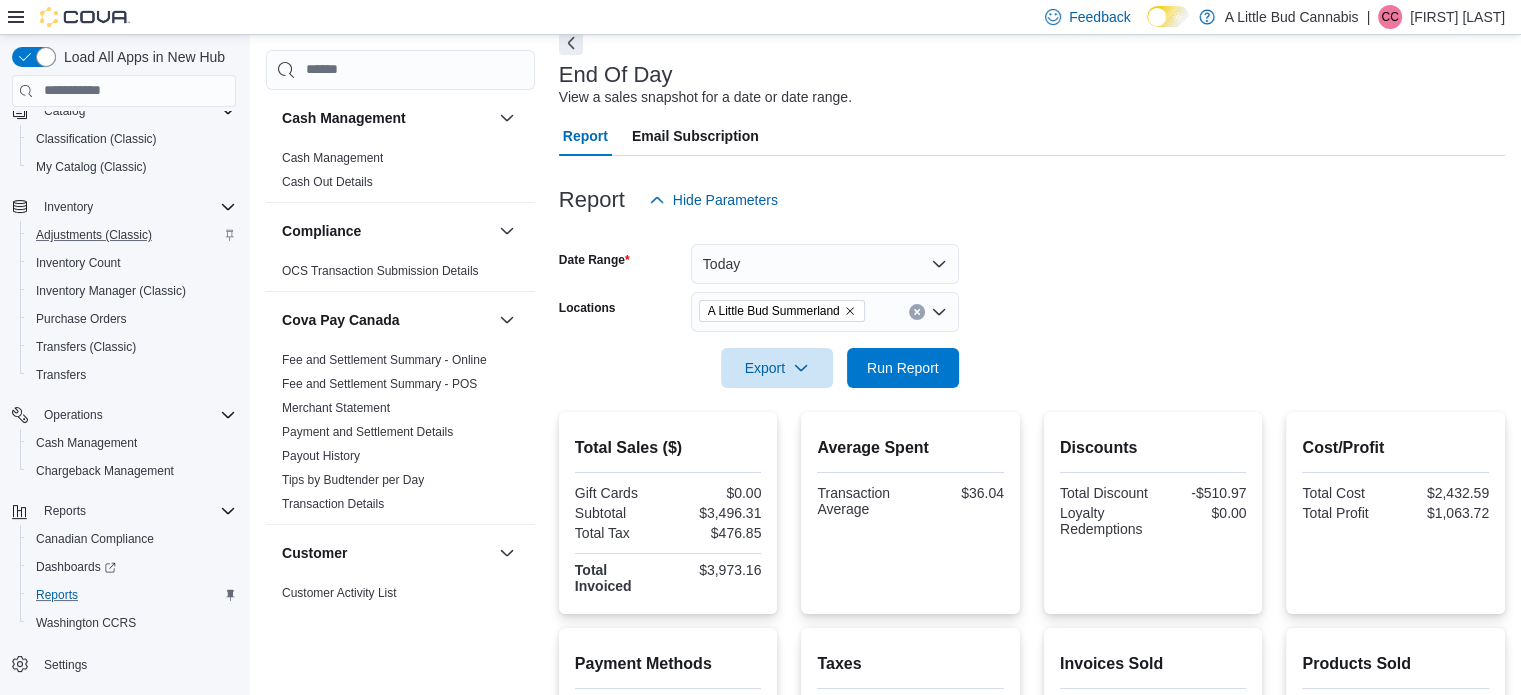 scroll, scrollTop: 25, scrollLeft: 0, axis: vertical 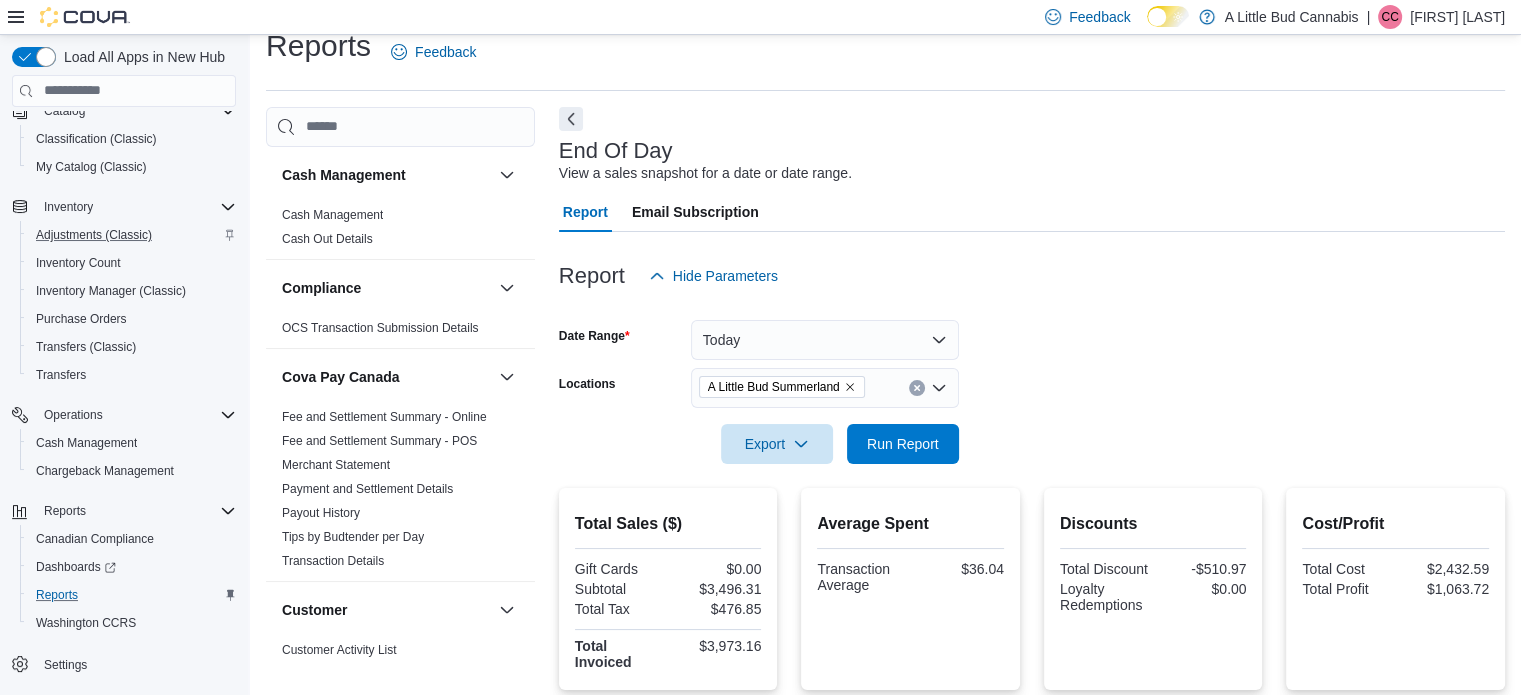 click at bounding box center (1032, 244) 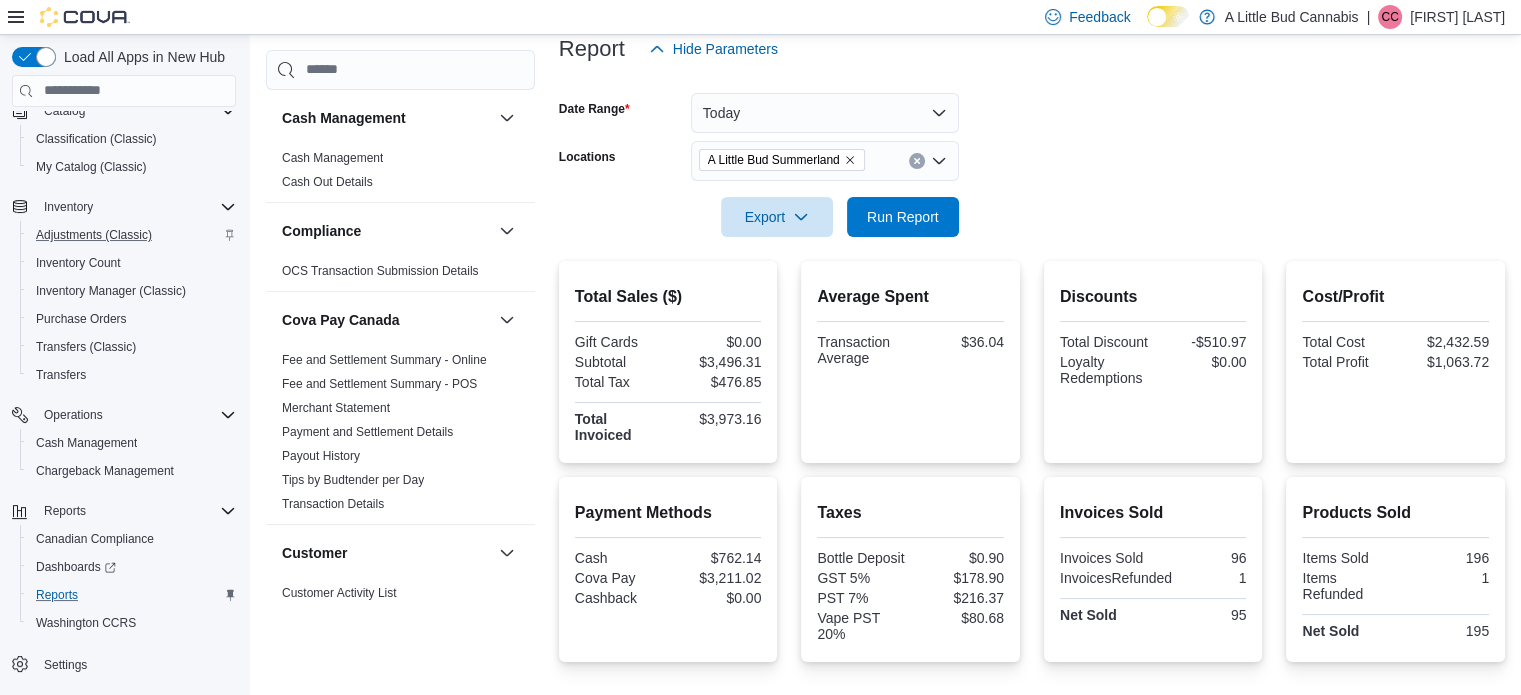 scroll, scrollTop: 425, scrollLeft: 0, axis: vertical 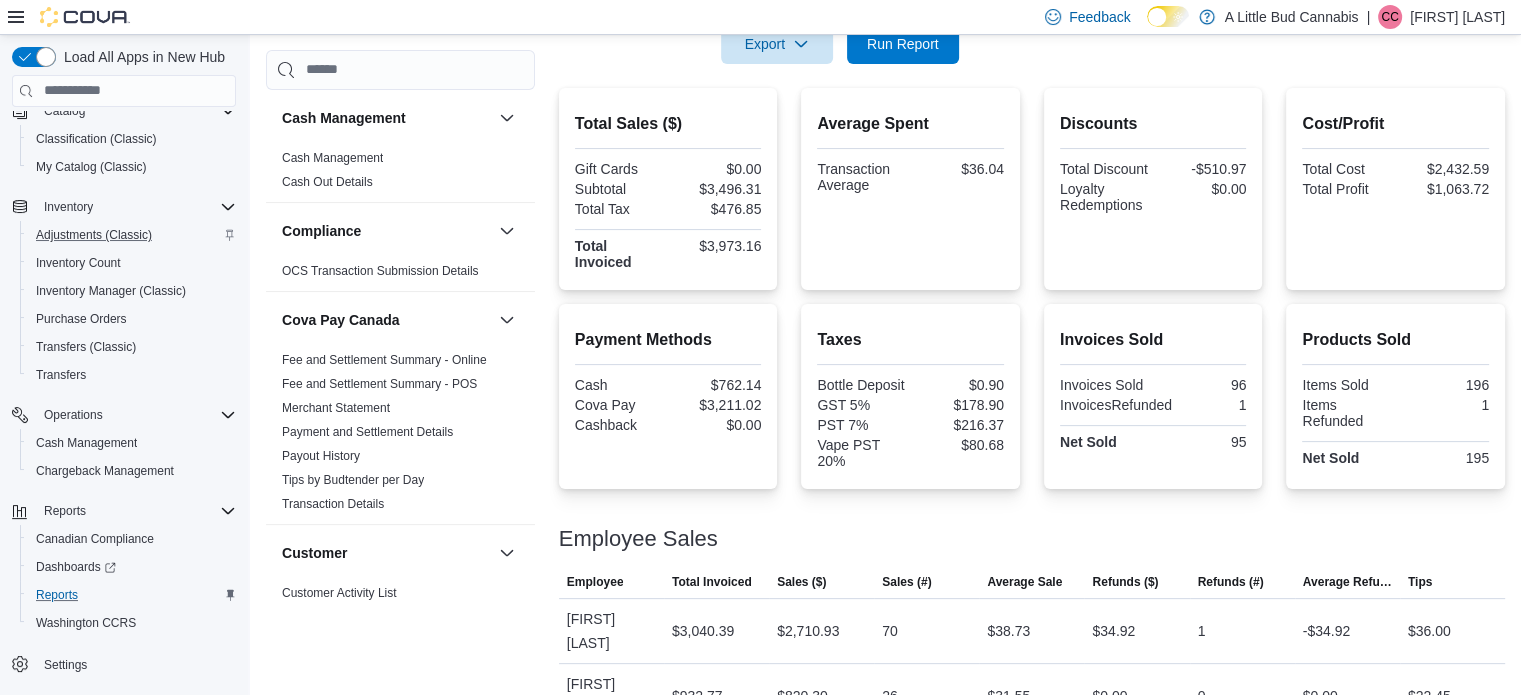 click on "Total Sales ($) Gift Cards $0.00 Subtotal $3,496.31 Total Tax $476.85 Total Invoiced $3,973.16 Average Spent Transaction Average $36.04 Discounts Total Discount -$510.97 Loyalty Redemptions $0.00 Cost/Profit Total Cost $2,432.59 Total Profit $1,063.72 Payment Methods Cash $762.14 Cova Pay $3,211.02 Cashback $0.00 Taxes Bottle Deposit $0.90 GST 5% $178.90 PST 7% $216.37 Vape PST 20% $80.68 Invoices Sold Invoices Sold 96 InvoicesRefunded 1 Net Sold 95 Products Sold Items Sold 196 Items Refunded 1 Net Sold 195 Employee Sales   This table contains 2 rows. Employee Total Invoiced Sales ($) Sales (#) Average Sale Refunds ($) Refunds (#) Average Refund Tips Employee [FIRST] [LAST] Total Invoiced $3,040.39 Sales ($) $2,710.93 Sales (#) 70 Average Sale $38.73 Refunds ($) $34.92 Refunds (#) 1 Average Refund -$34.92 Tips $36.00 Employee [FIRST] [LAST] Total Invoiced $932.77 Sales ($) $820.30 Sales (#) 26 Average Sale $31.55 Refunds ($) $0.00 Refunds (#) 0 Average Refund $0.00 Tips $22.45" at bounding box center (1032, 408) 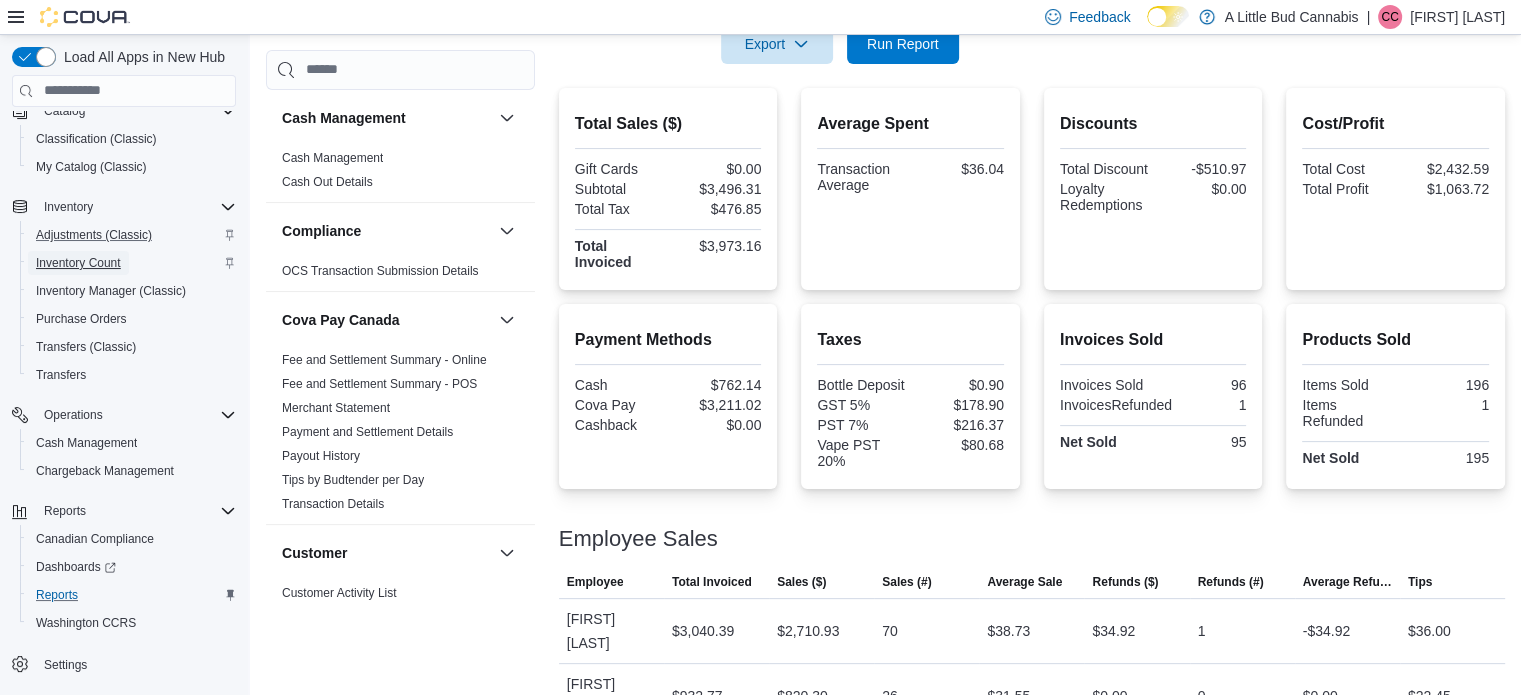 click on "Inventory Count" at bounding box center [78, 263] 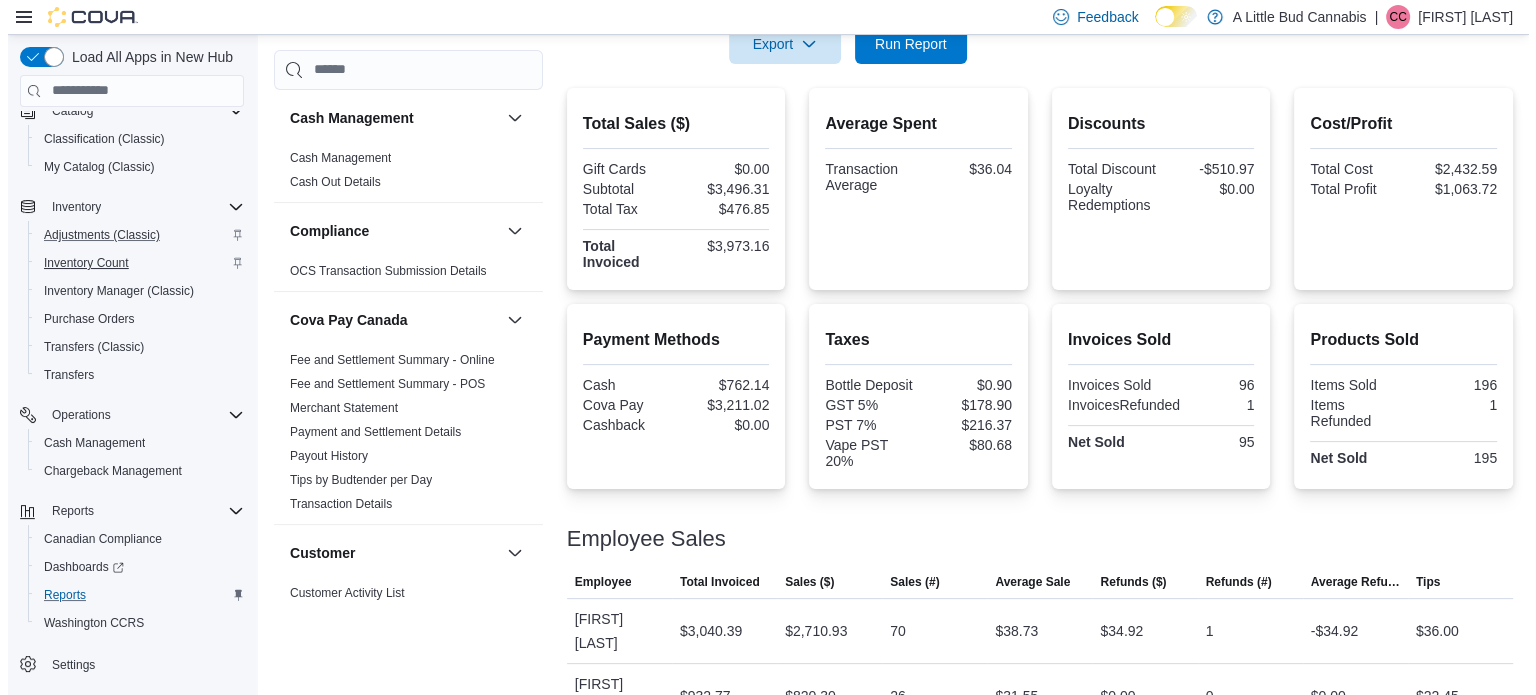 scroll, scrollTop: 0, scrollLeft: 0, axis: both 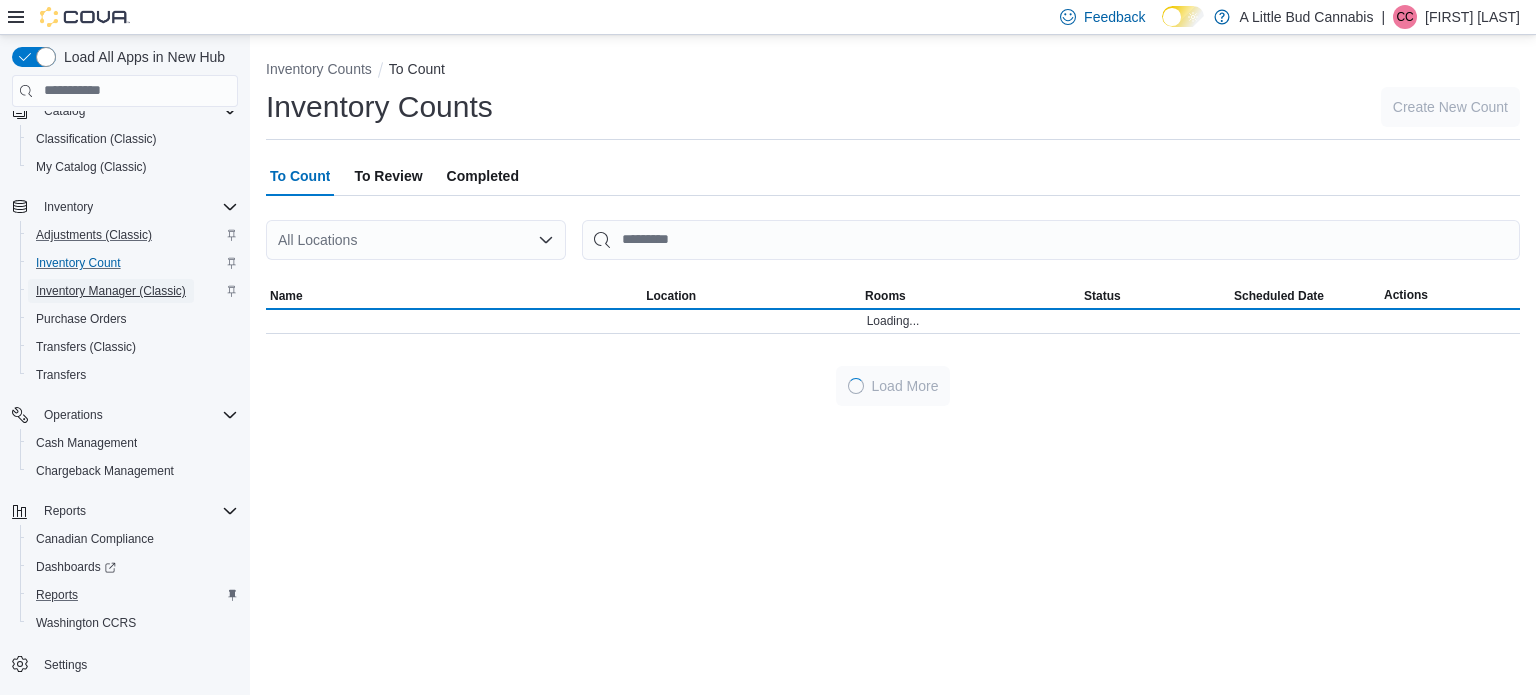 click on "Inventory Manager (Classic)" at bounding box center [111, 291] 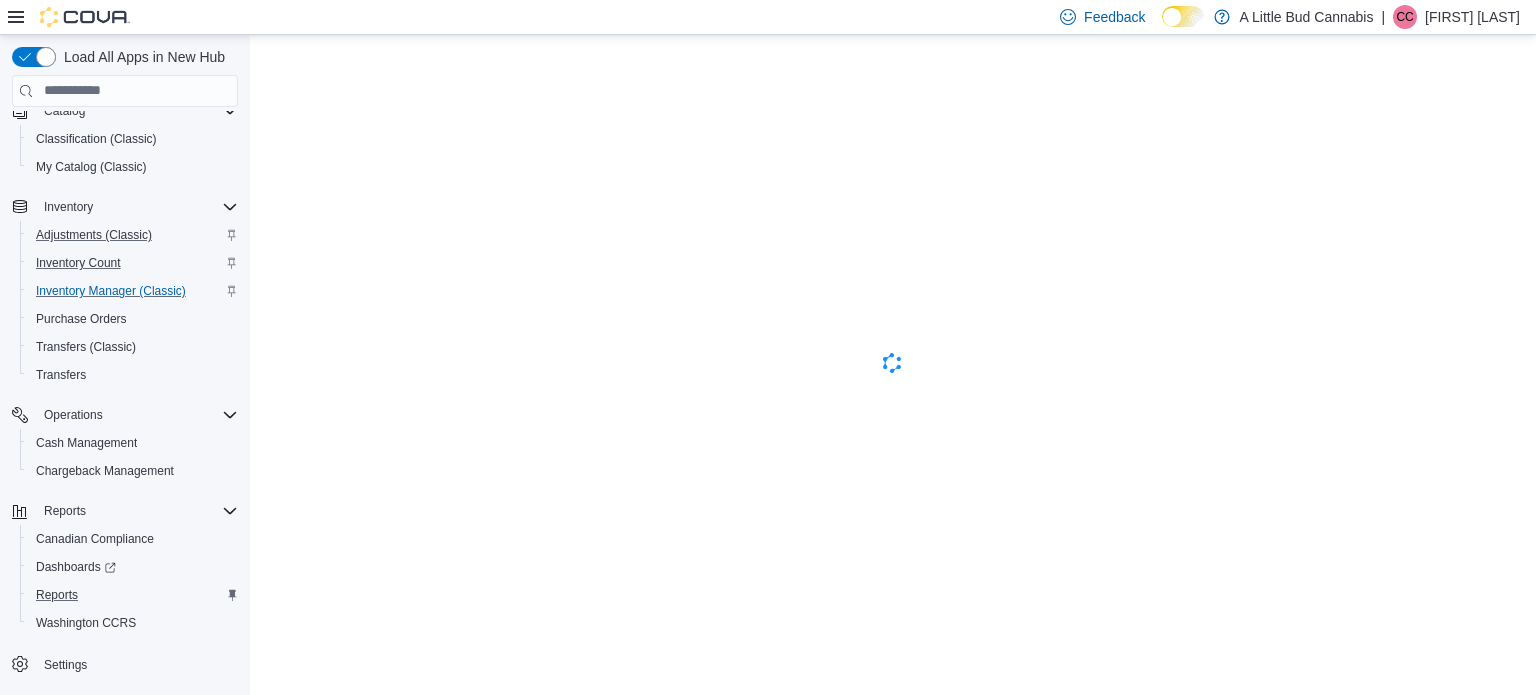 scroll, scrollTop: 0, scrollLeft: 0, axis: both 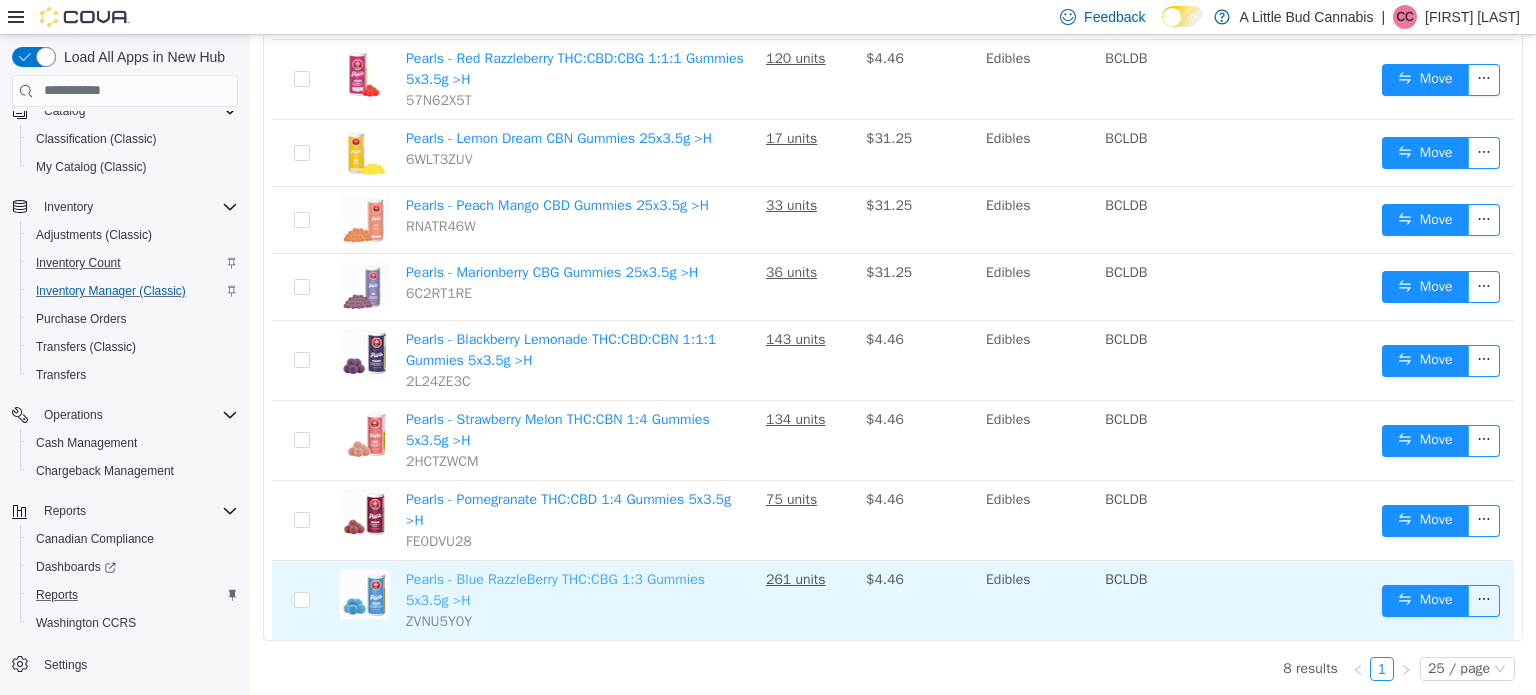 click on "Pearls - Blue RazzleBerry THC:CBG 1:3 Gummies 5x3.5g >H" at bounding box center (555, 589) 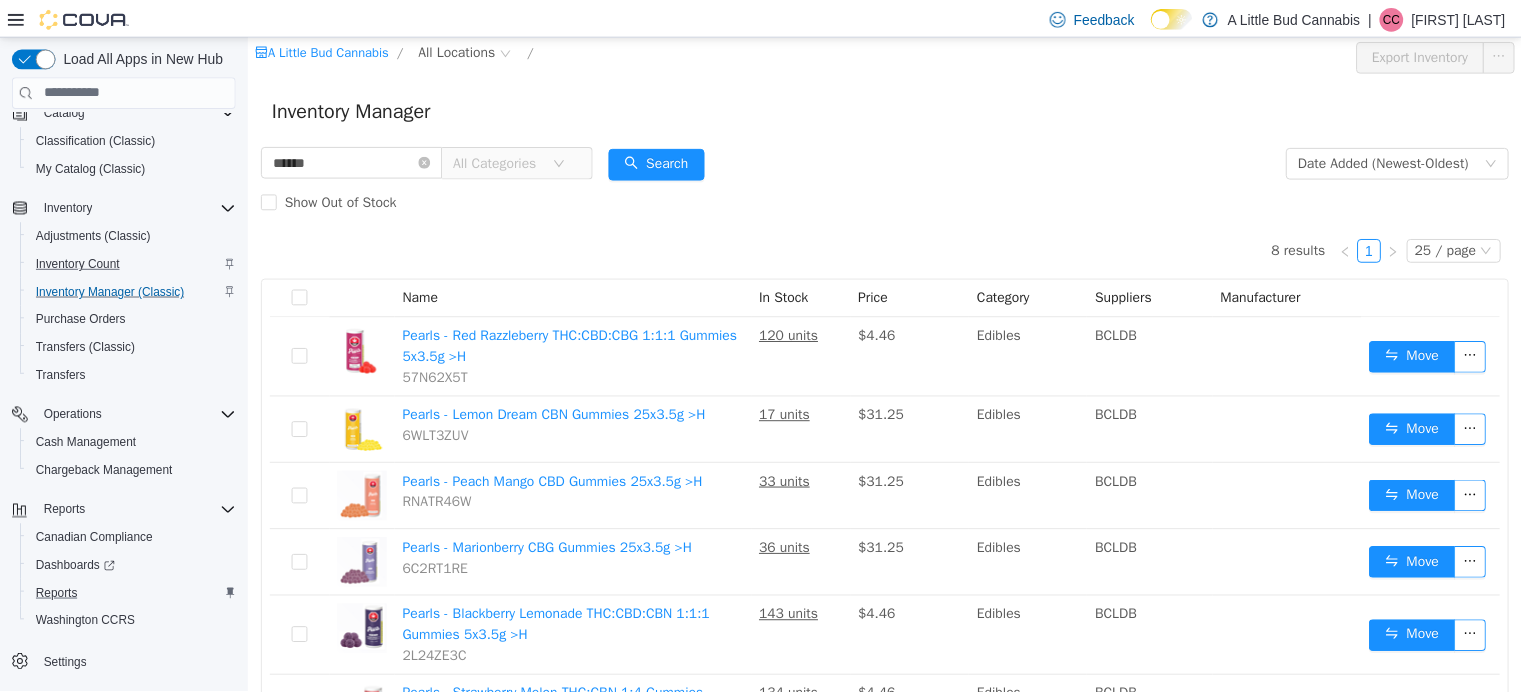 scroll, scrollTop: 0, scrollLeft: 0, axis: both 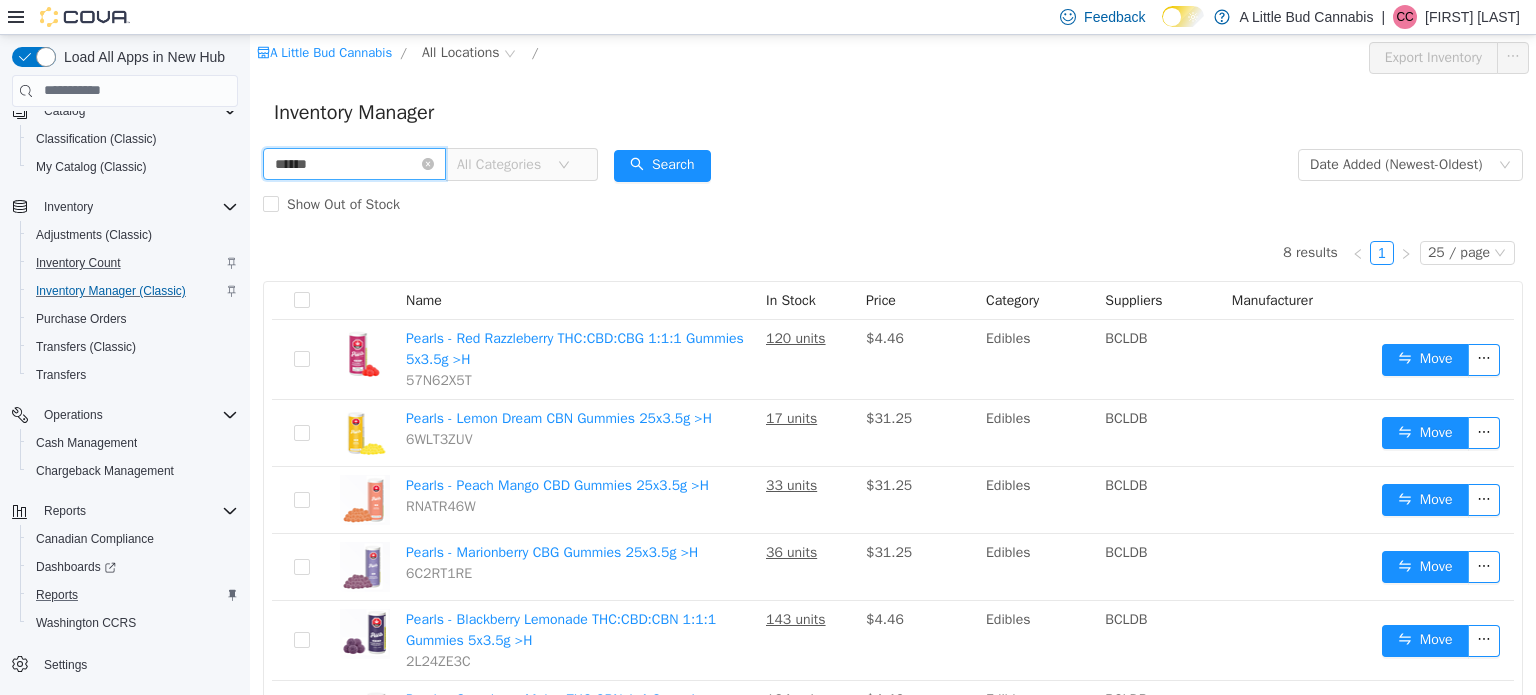 drag, startPoint x: 353, startPoint y: 156, endPoint x: 215, endPoint y: 157, distance: 138.00362 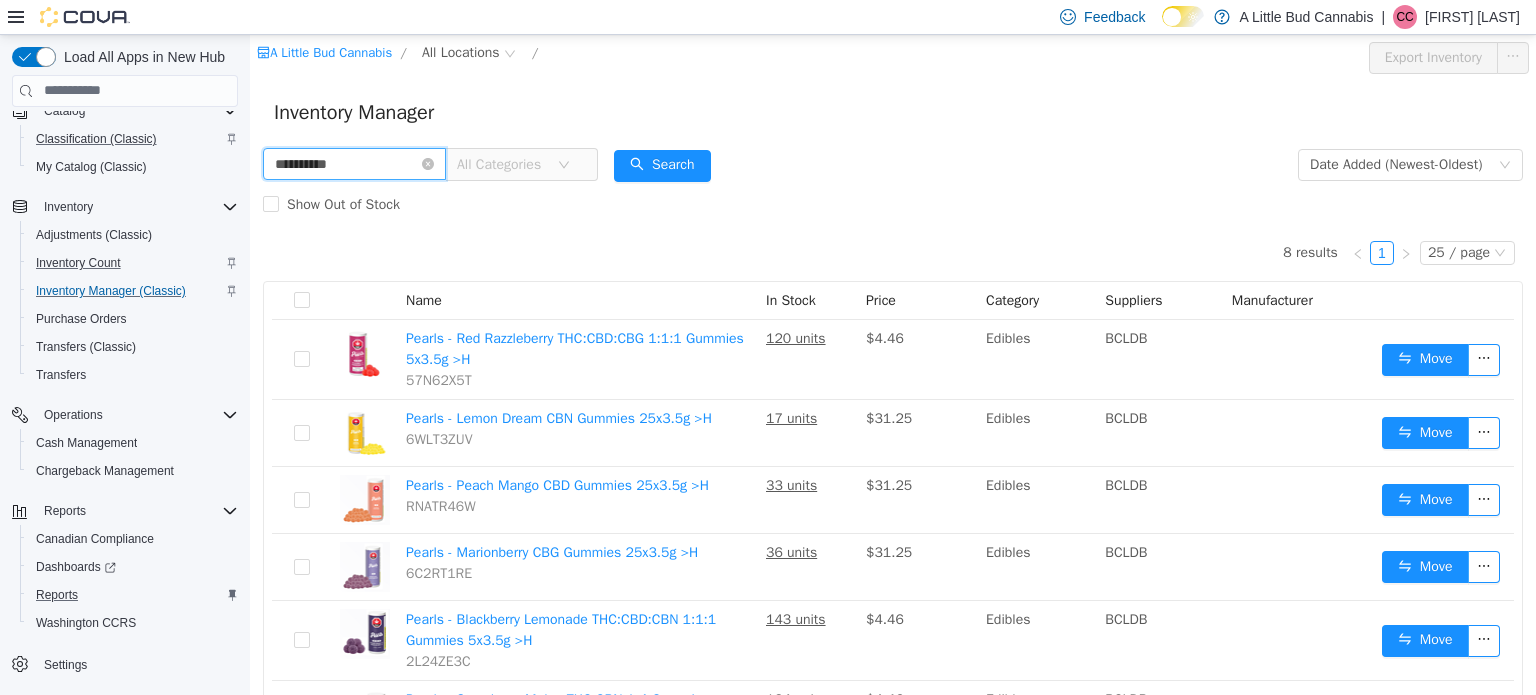 type on "**********" 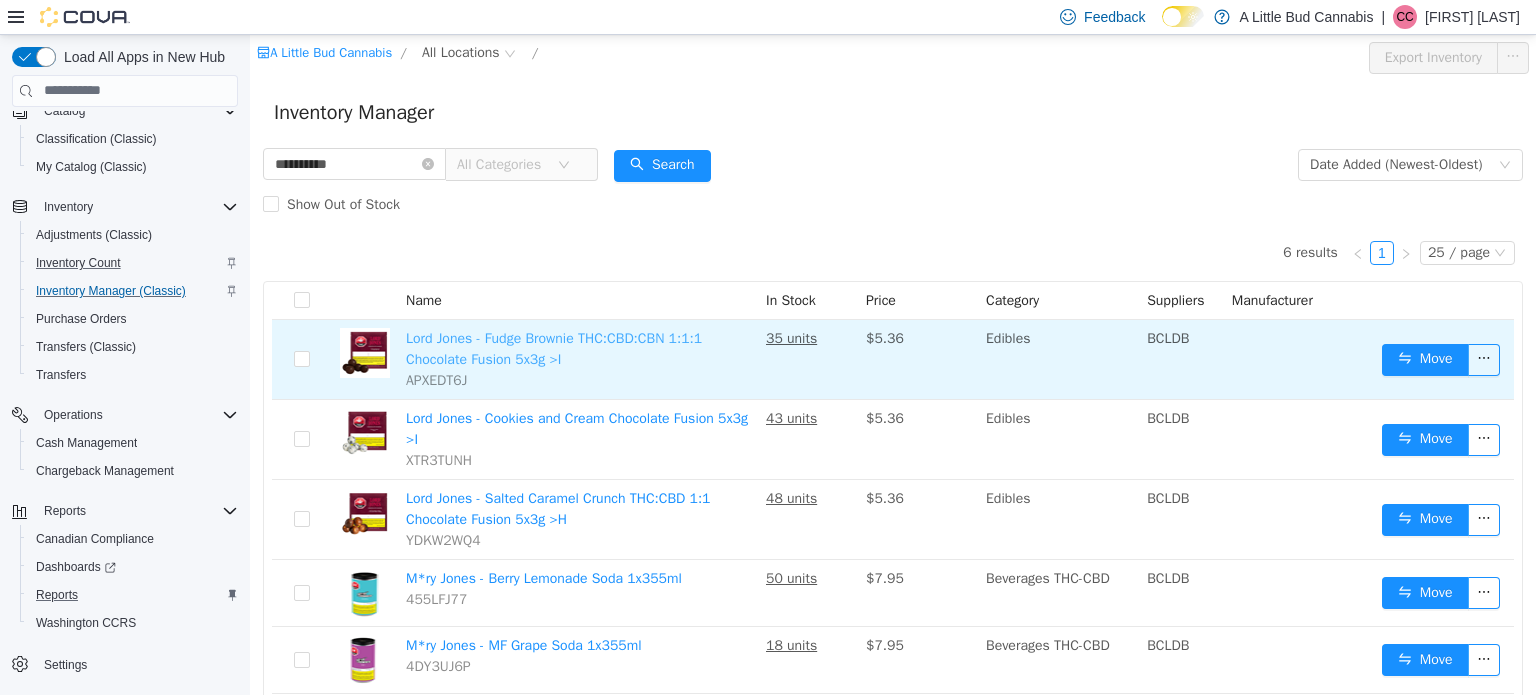 click on "Lord Jones - Fudge Brownie THC:CBD:CBN 1:1:1 Chocolate Fusion 5x3g >I" at bounding box center [554, 348] 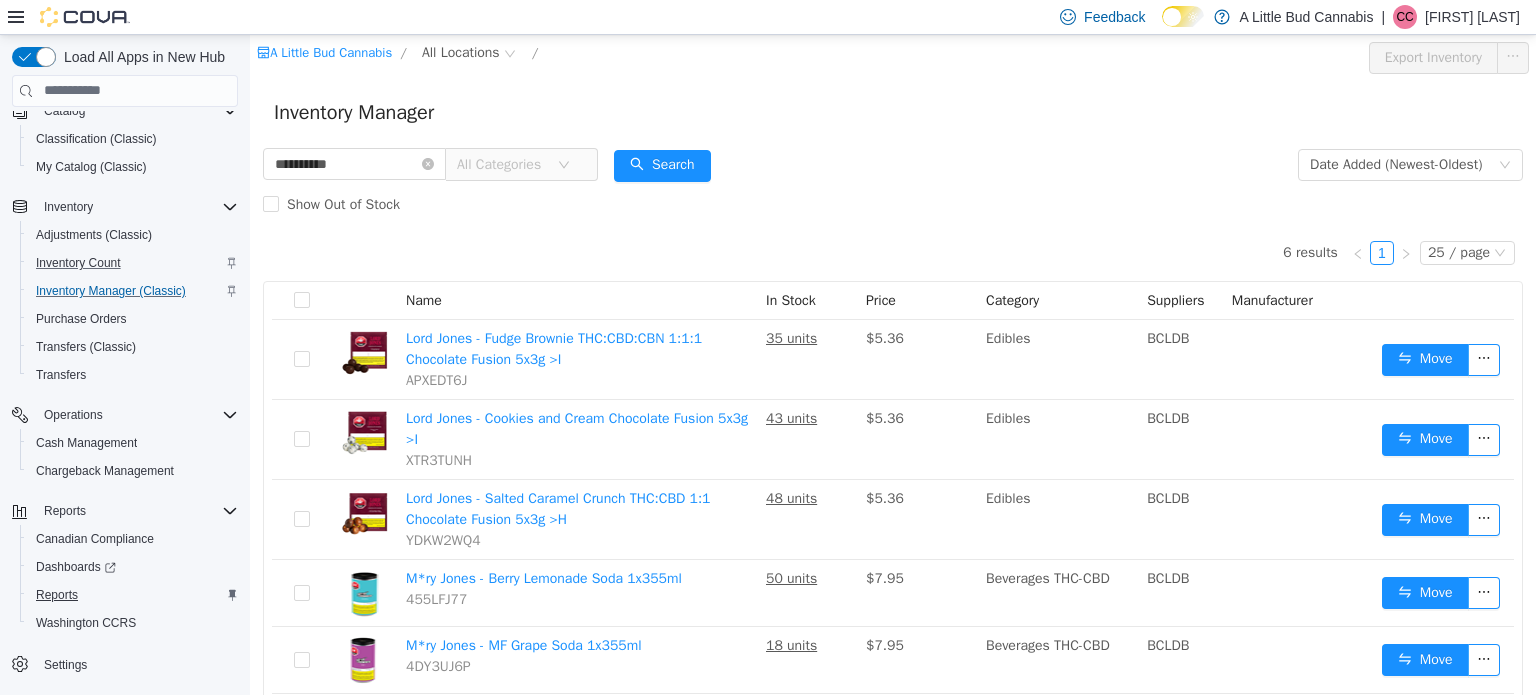 click on "Reports" at bounding box center (57, 595) 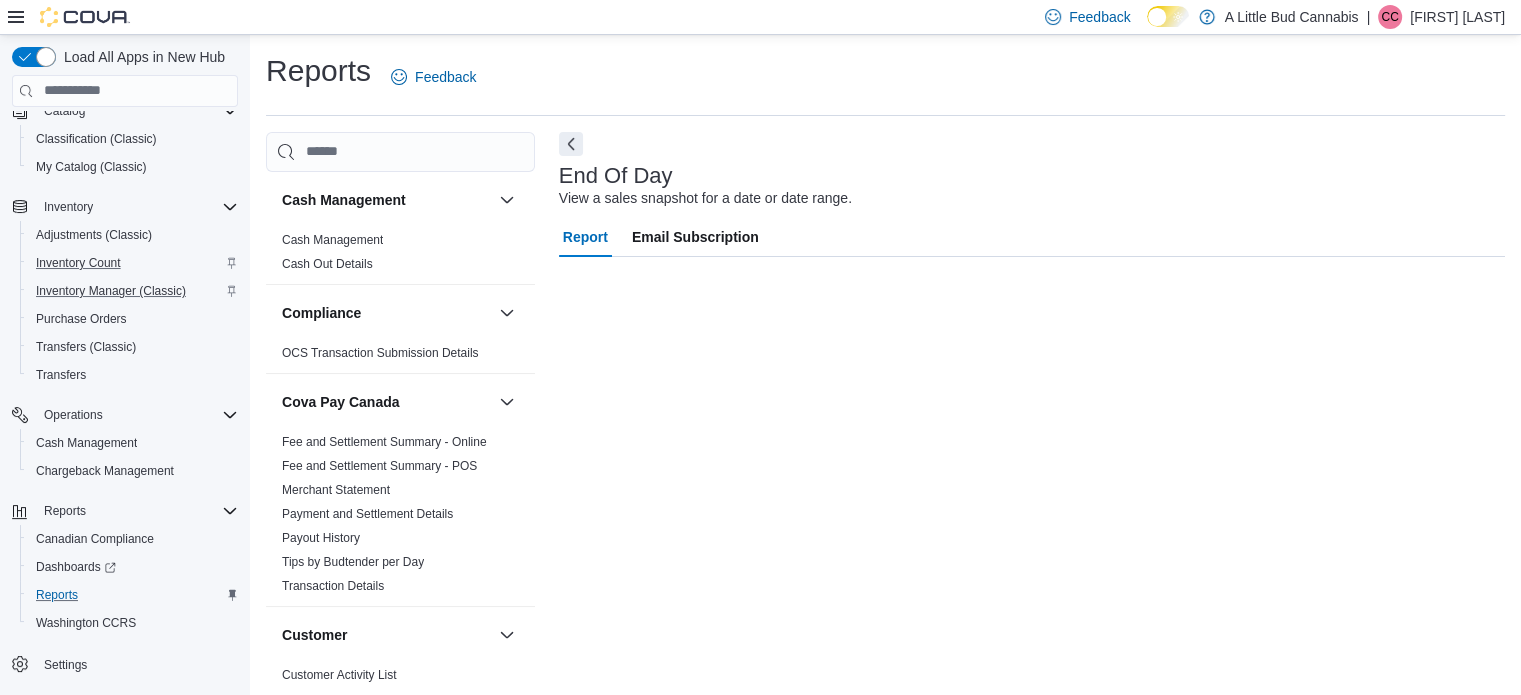scroll, scrollTop: 10, scrollLeft: 0, axis: vertical 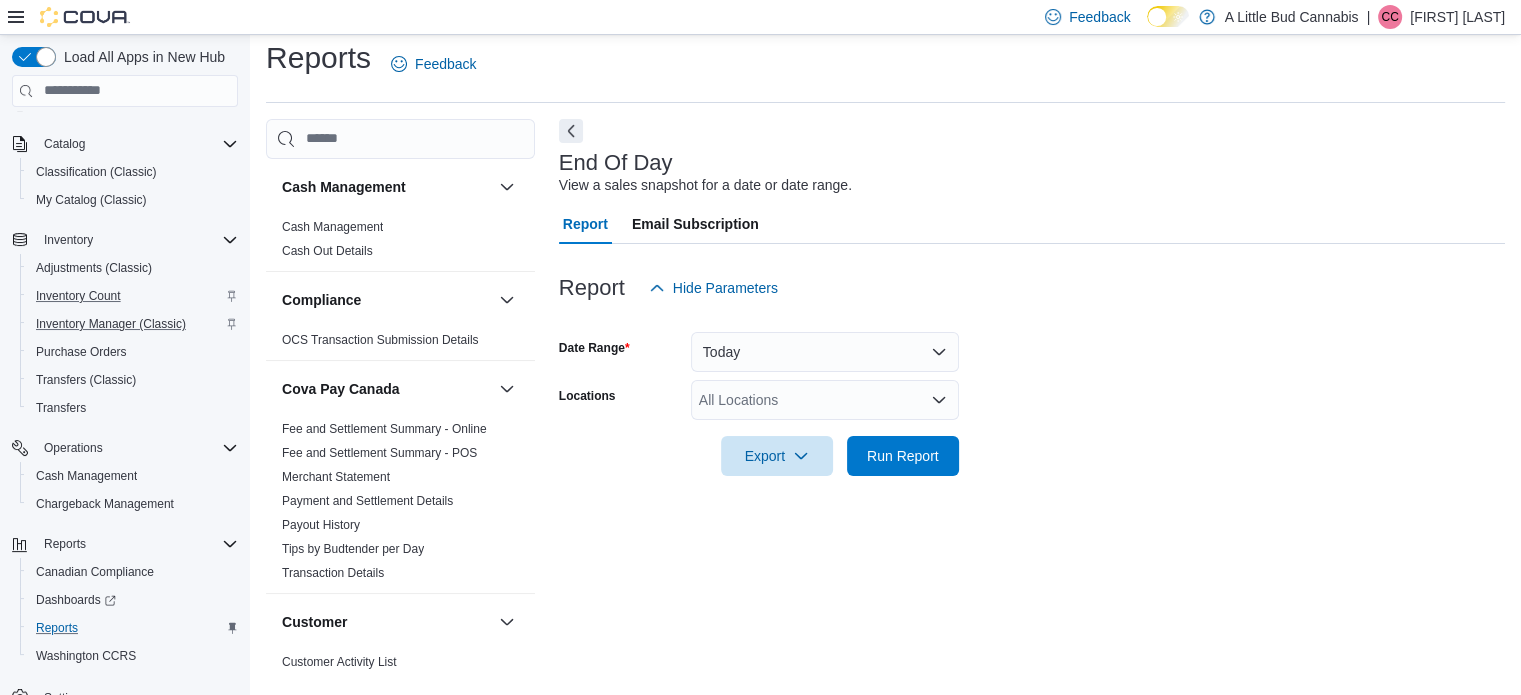click on "All Locations" at bounding box center [825, 400] 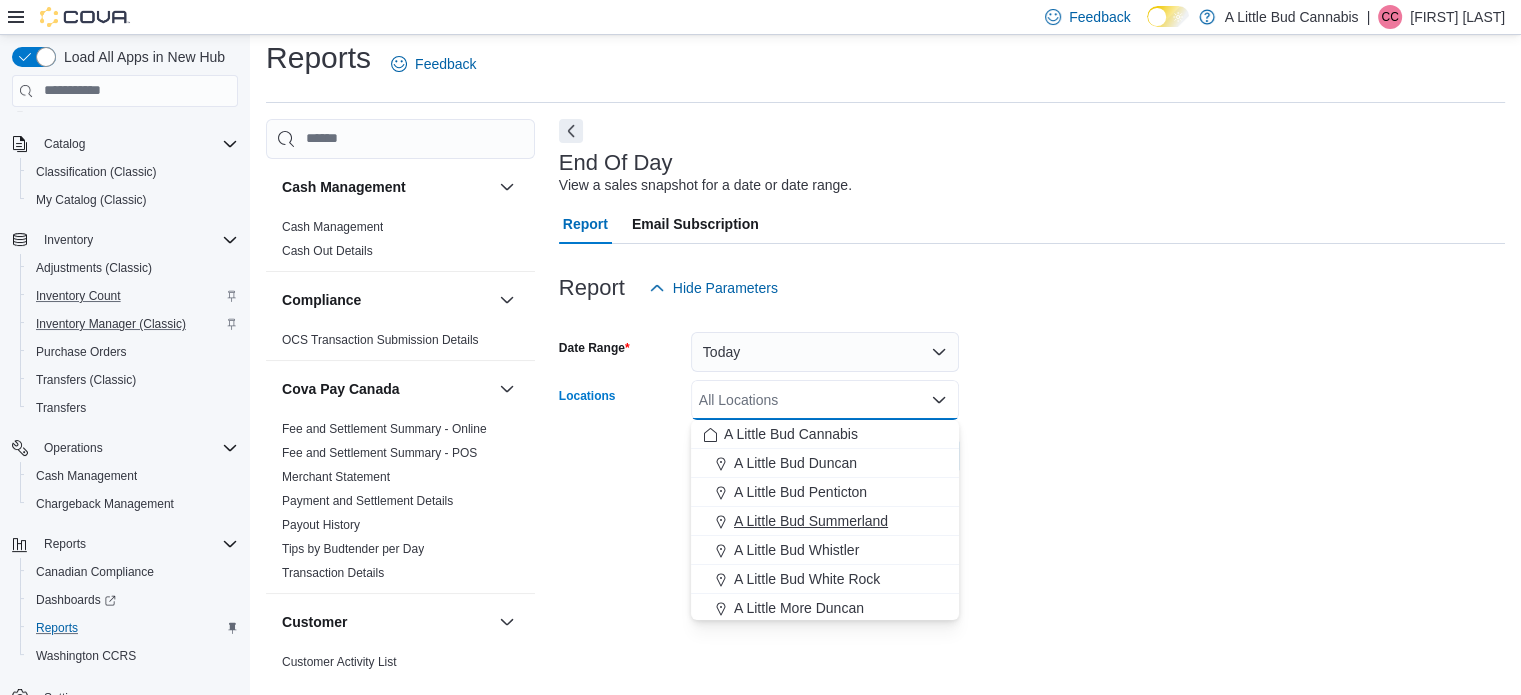 drag, startPoint x: 863, startPoint y: 520, endPoint x: 994, endPoint y: 459, distance: 144.50606 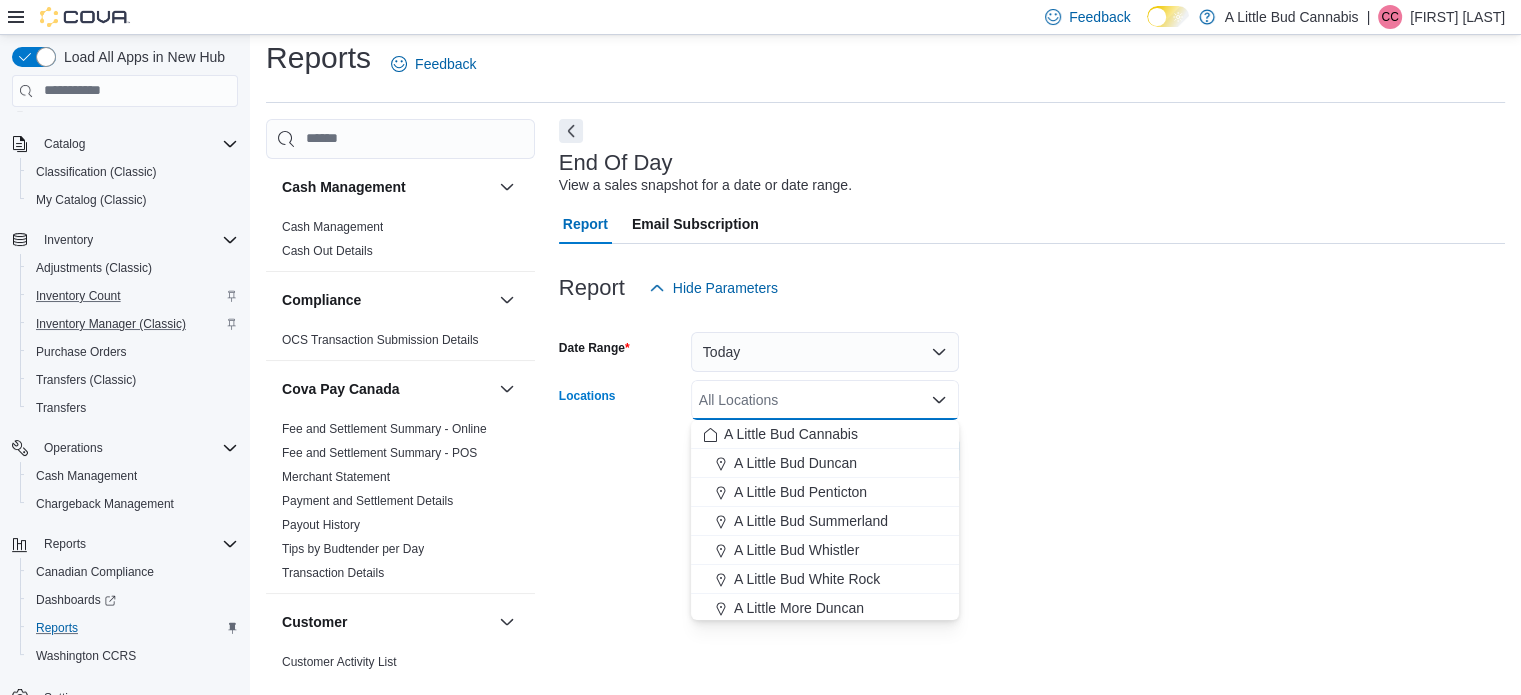 click on "A Little Bud Summerland" at bounding box center (811, 521) 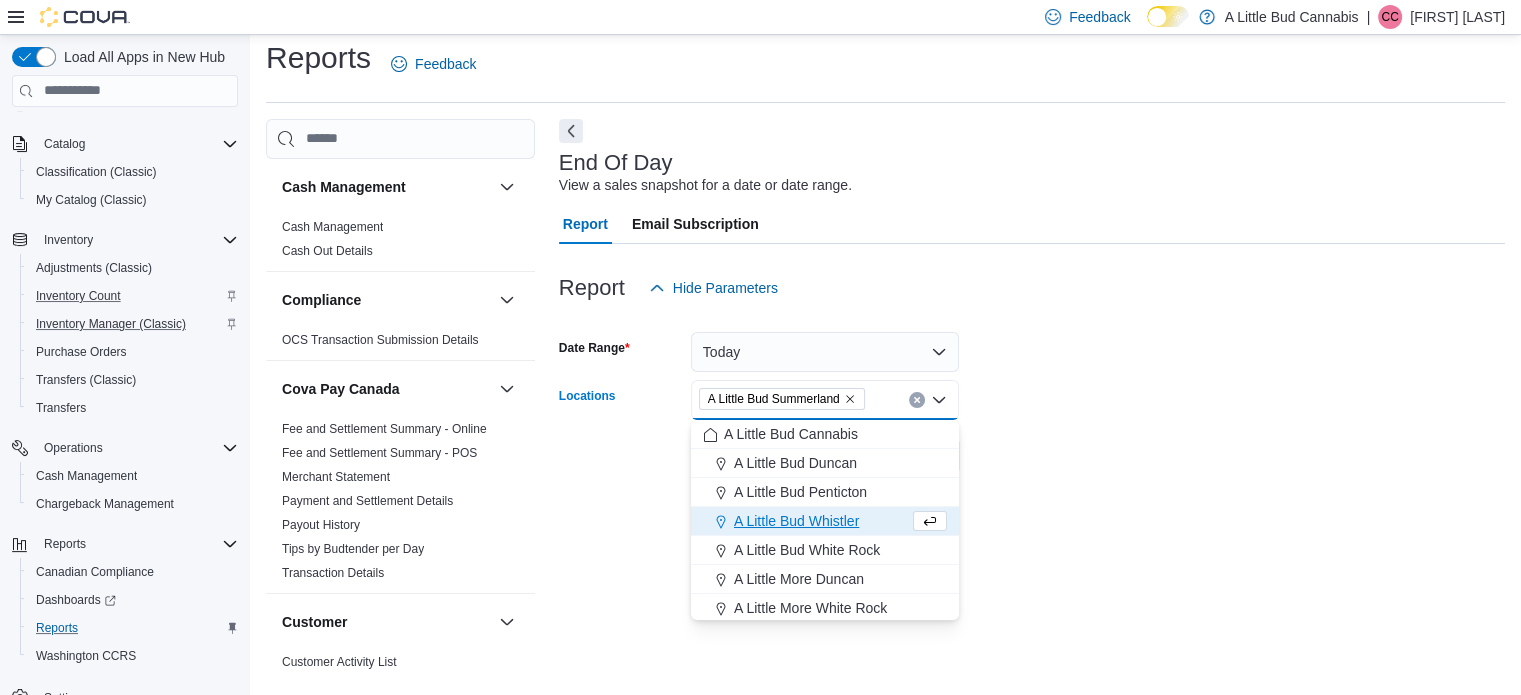 click on "Date Range Today Locations A Little Bud Summerland Combo box. Selected. A Little Bud Summerland. Press Backspace to delete A Little Bud Summerland. Combo box input. All Locations. Type some text or, to display a list of choices, press Down Arrow. To exit the list of choices, press Escape. Export  Run Report" at bounding box center (1032, 392) 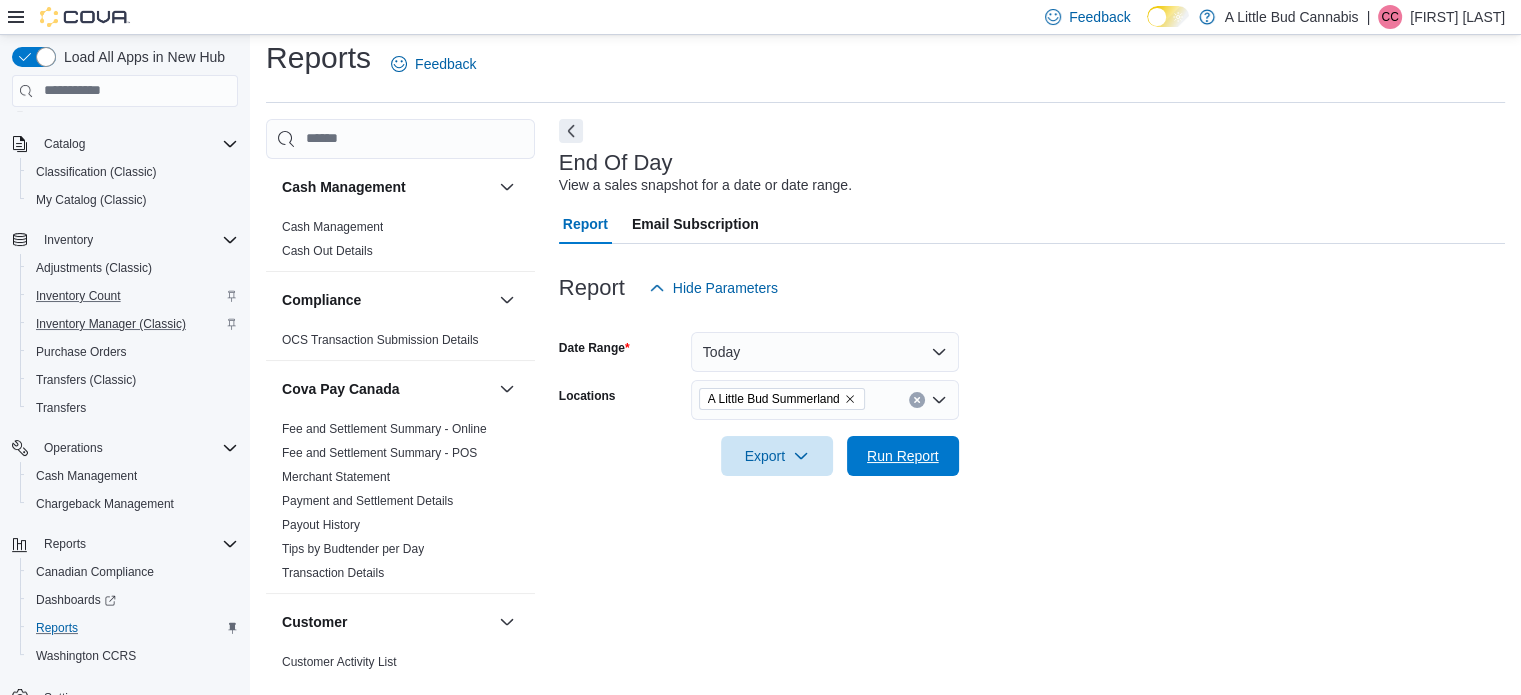 drag, startPoint x: 914, startPoint y: 451, endPoint x: 929, endPoint y: 427, distance: 28.301943 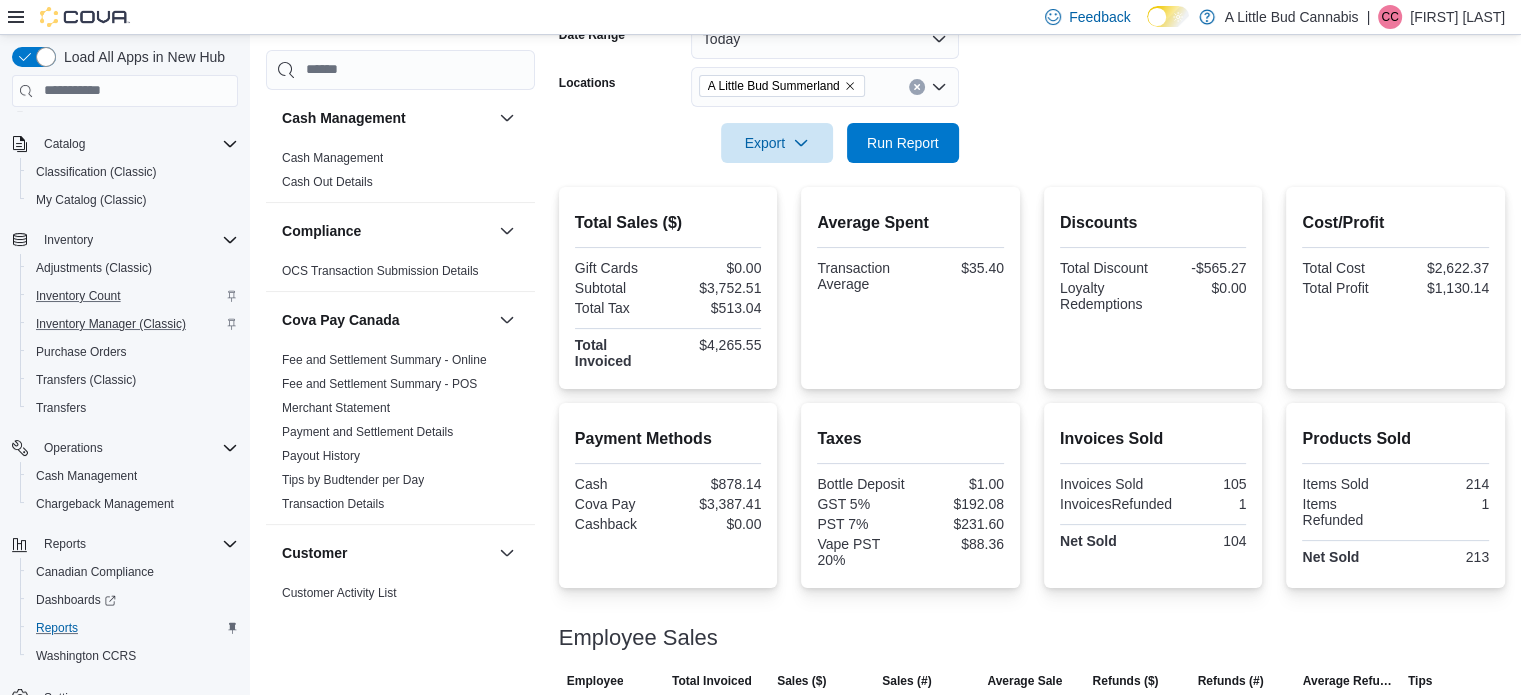 scroll, scrollTop: 425, scrollLeft: 0, axis: vertical 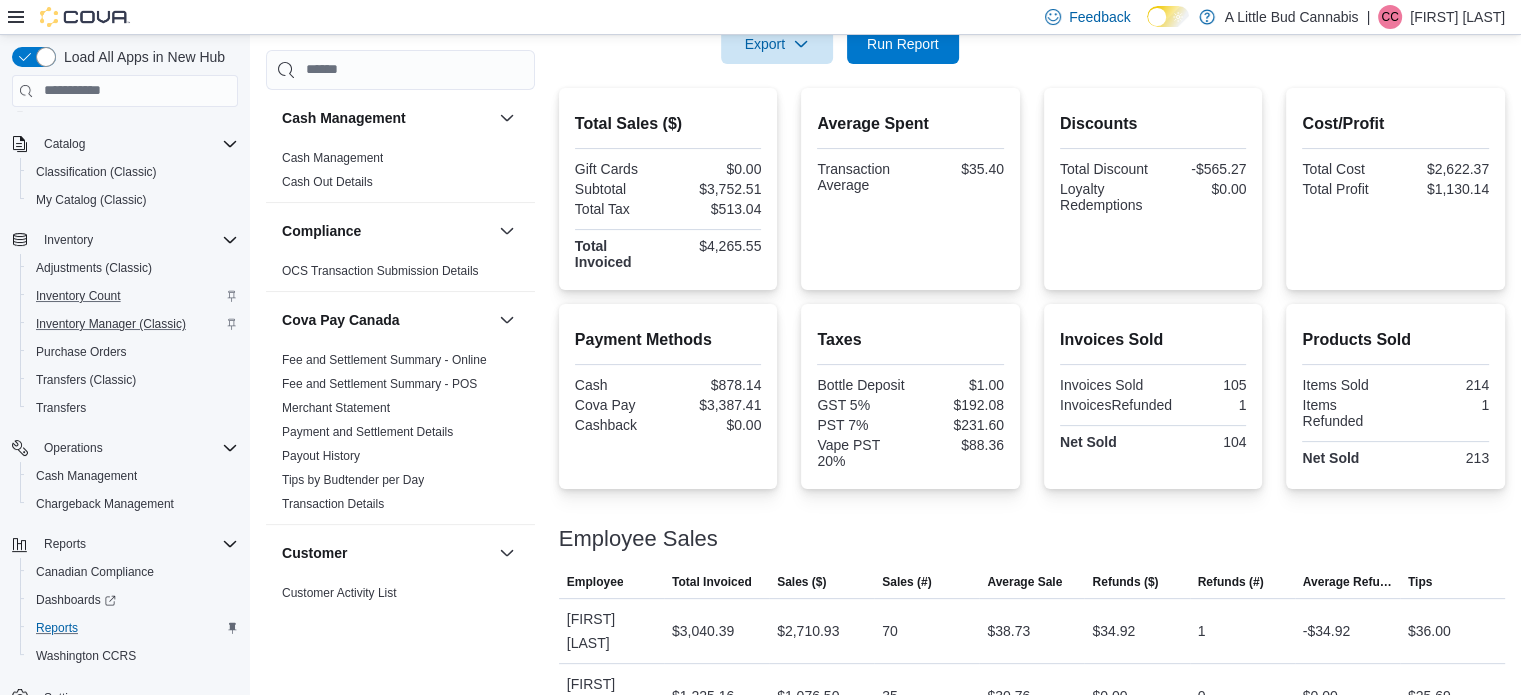 click on "Total Sales ($) Gift Cards $0.00 Subtotal $3,752.51 Total Tax $513.04 Total Invoiced $4,265.55 Average Spent Transaction Average $35.40 Discounts Total Discount -$565.27 Loyalty Redemptions $0.00 Cost/Profit Total Cost $2,622.37 Total Profit $1,130.14 Payment Methods Cash $878.14 Cova Pay $3,387.41 Cashback $0.00 Taxes Bottle Deposit $1.00 GST 5% $192.08 PST 7% $231.60 Vape PST 20% $88.36 Invoices Sold Invoices Sold 105 InvoicesRefunded 1 Net Sold 104 Products Sold Items Sold 214 Items Refunded 1 Net Sold 213 Employee Sales   This table contains 2 rows. Employee Total Invoiced Sales ($) Sales (#) Average Sale Refunds ($) Refunds (#) Average Refund Tips Employee [FIRST] [LAST] Total Invoiced $3,040.39 Sales ($) $2,710.93 Sales (#) 70 Average Sale $38.73 Refunds ($) $34.92 Refunds (#) 1 Average Refund -$34.92 Tips $36.00 Employee [FIRST] [LAST] Total Invoiced $1,225.16 Sales ($) $1,076.50 Sales (#) 35 Average Sale $30.76 Refunds ($) $0.00 Refunds (#) 0 Average Refund $0.00 Tips $25.69" at bounding box center (1032, 408) 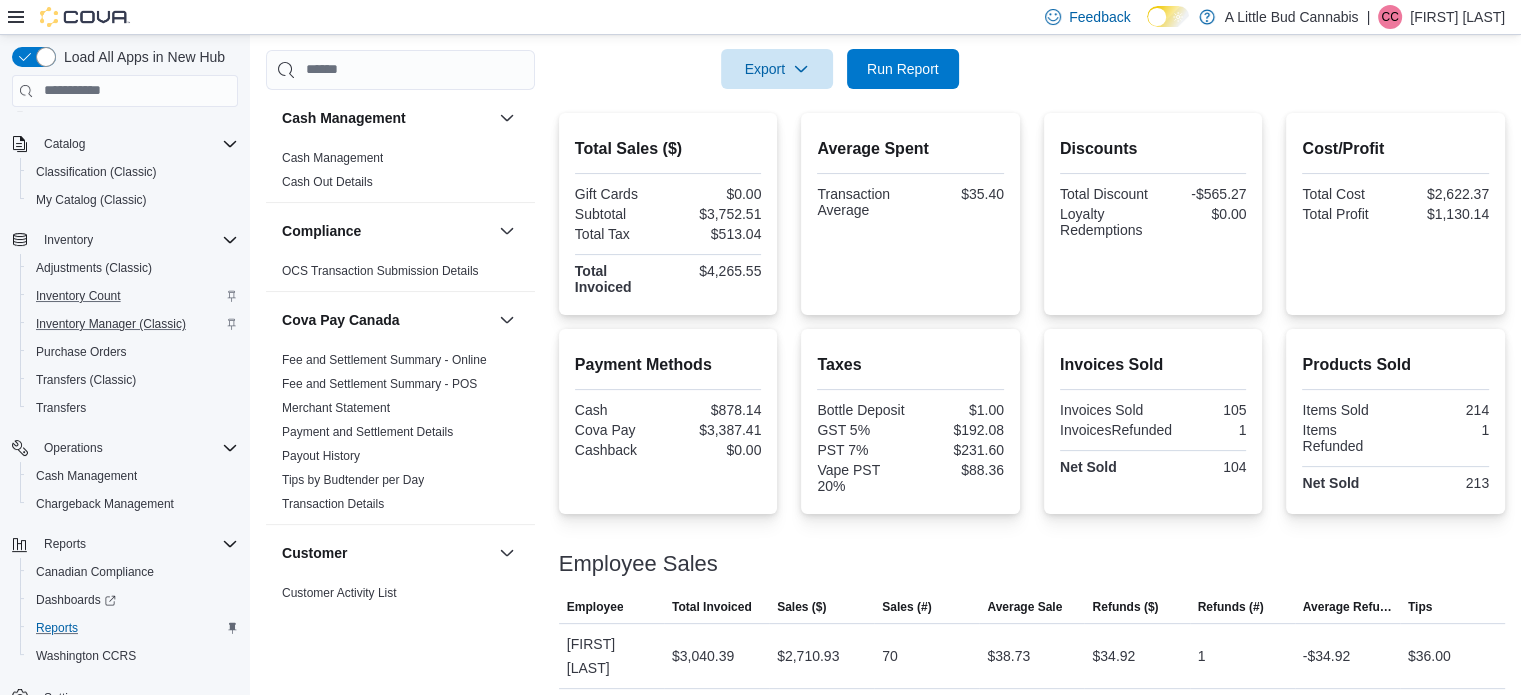 scroll, scrollTop: 425, scrollLeft: 0, axis: vertical 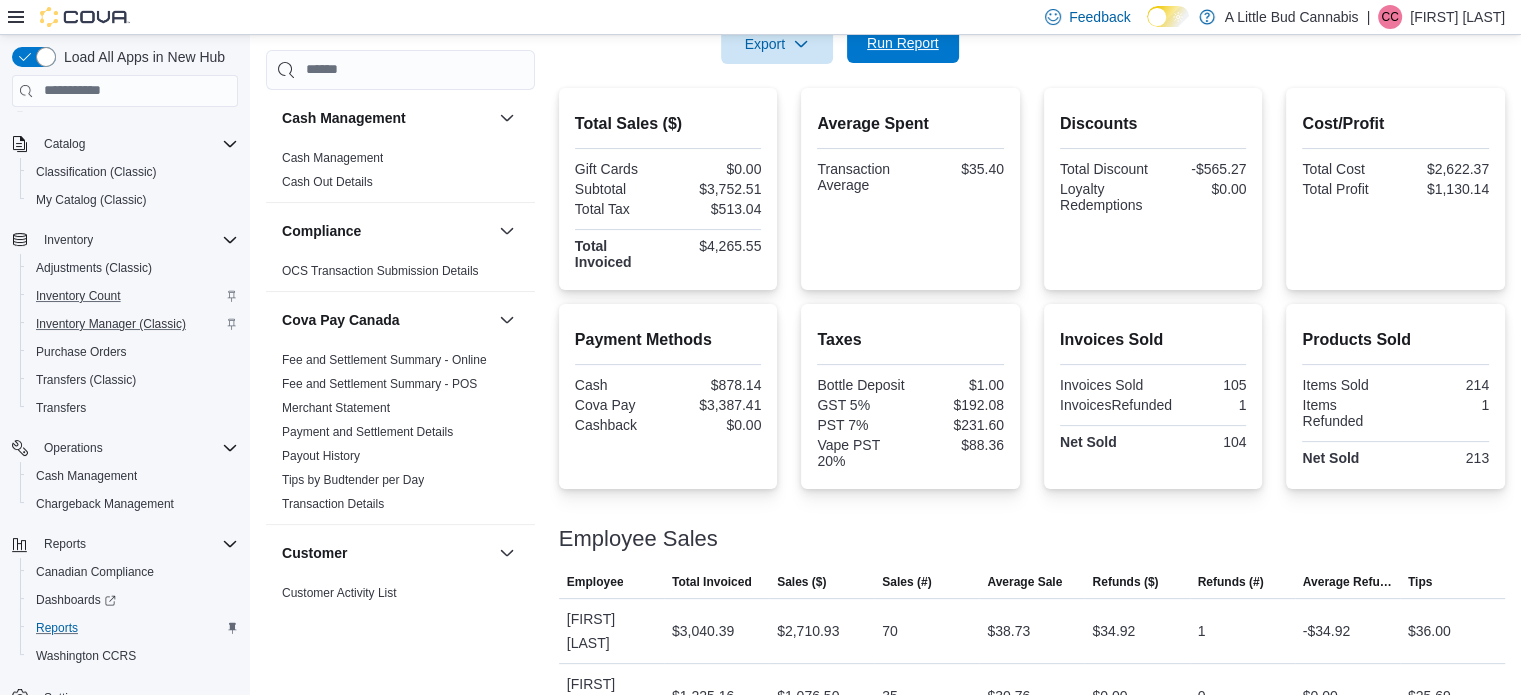 click on "Run Report" at bounding box center (903, 43) 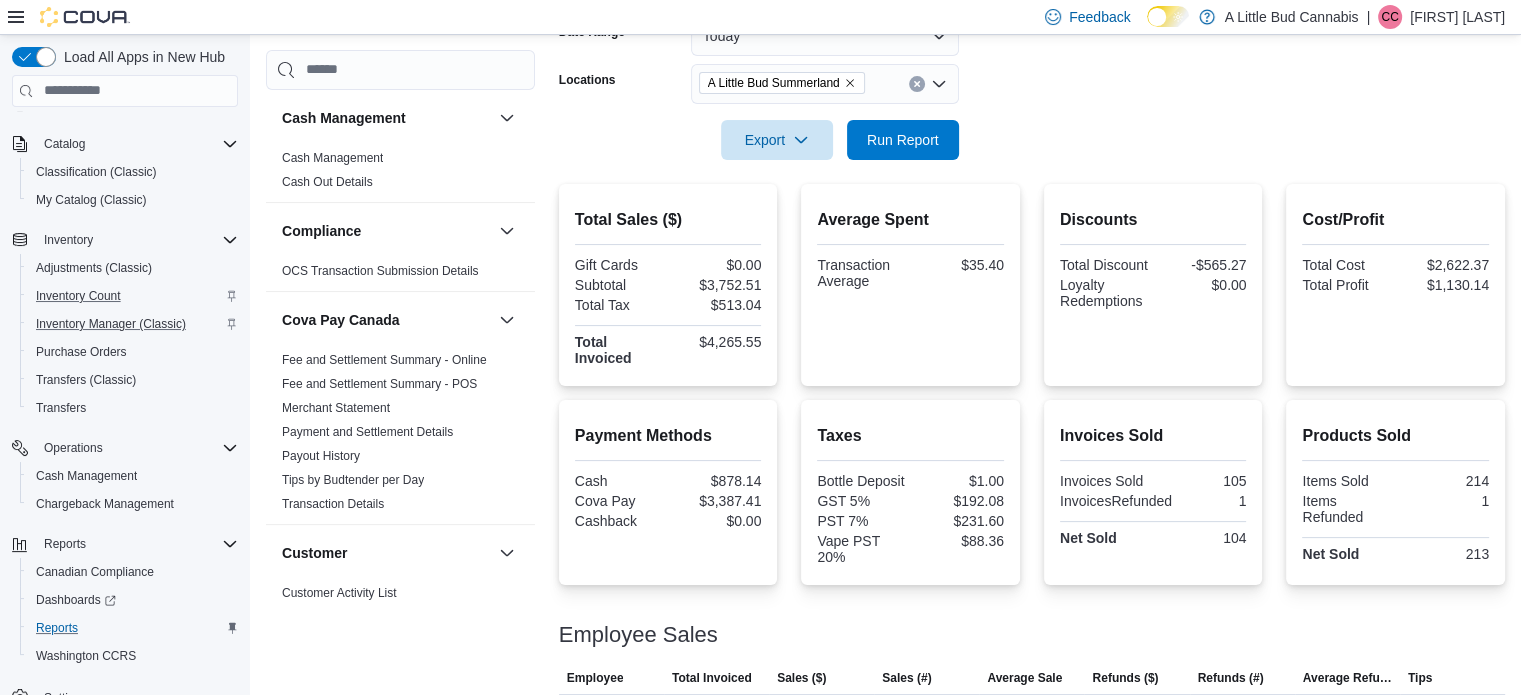 scroll, scrollTop: 425, scrollLeft: 0, axis: vertical 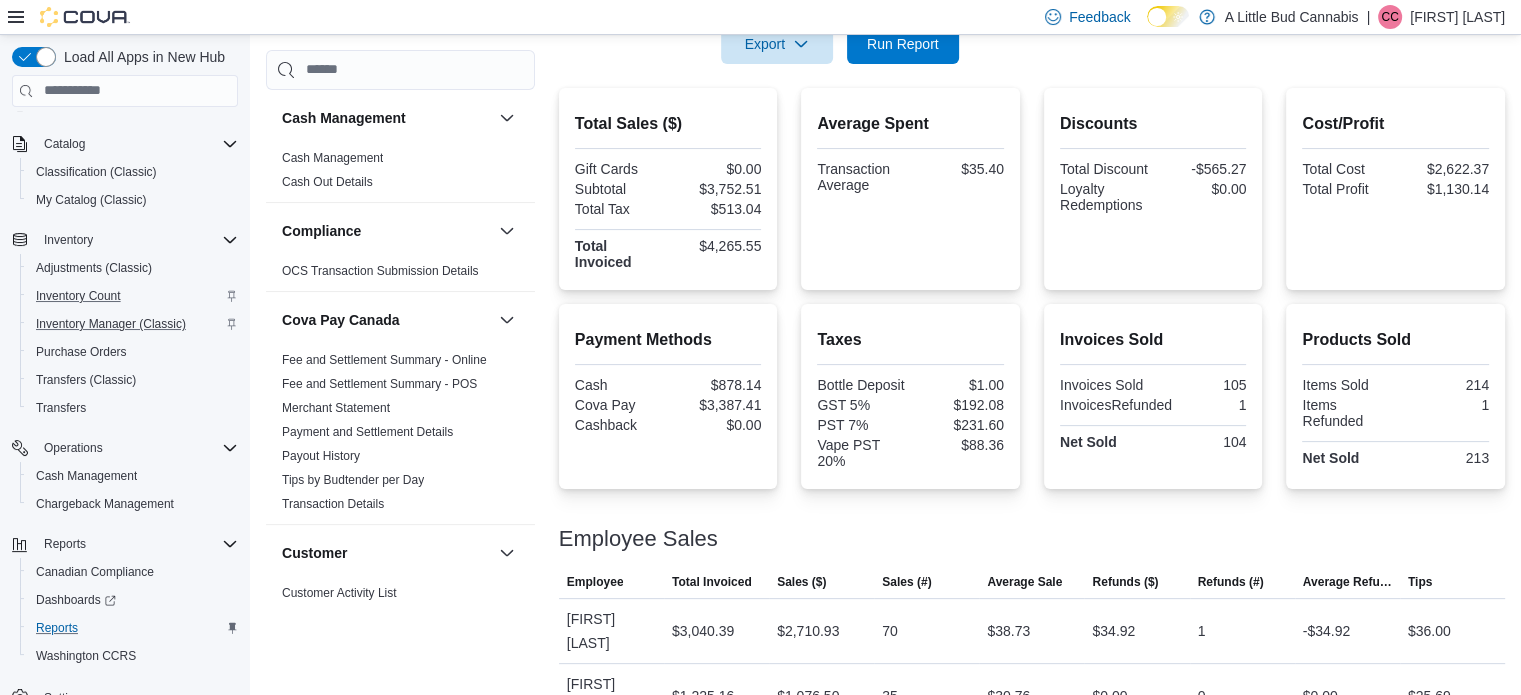 click on "Total Sales ($) Gift Cards $0.00 Subtotal $3,752.51 Total Tax $513.04 Total Invoiced $4,265.55 Average Spent Transaction Average $35.40 Discounts Total Discount -$565.27 Loyalty Redemptions $0.00 Cost/Profit Total Cost $2,622.37 Total Profit $1,130.14 Payment Methods Cash $878.14 Cova Pay $3,387.41 Cashback $0.00 Taxes Bottle Deposit $1.00 GST 5% $192.08 PST 7% $231.60 Vape PST 20% $88.36 Invoices Sold Invoices Sold 105 InvoicesRefunded 1 Net Sold 104 Products Sold Items Sold 214 Items Refunded 1 Net Sold 213 Employee Sales   This table contains 2 rows. Employee Total Invoiced Sales ($) Sales (#) Average Sale Refunds ($) Refunds (#) Average Refund Tips Employee [FIRST] [LAST] Total Invoiced $3,040.39 Sales ($) $2,710.93 Sales (#) 70 Average Sale $38.73 Refunds ($) $34.92 Refunds (#) 1 Average Refund -$34.92 Tips $36.00 Employee [FIRST] [LAST] Total Invoiced $1,225.16 Sales ($) $1,076.50 Sales (#) 35 Average Sale $30.76 Refunds ($) $0.00 Refunds (#) 0 Average Refund $0.00 Tips $25.69" at bounding box center [1032, 408] 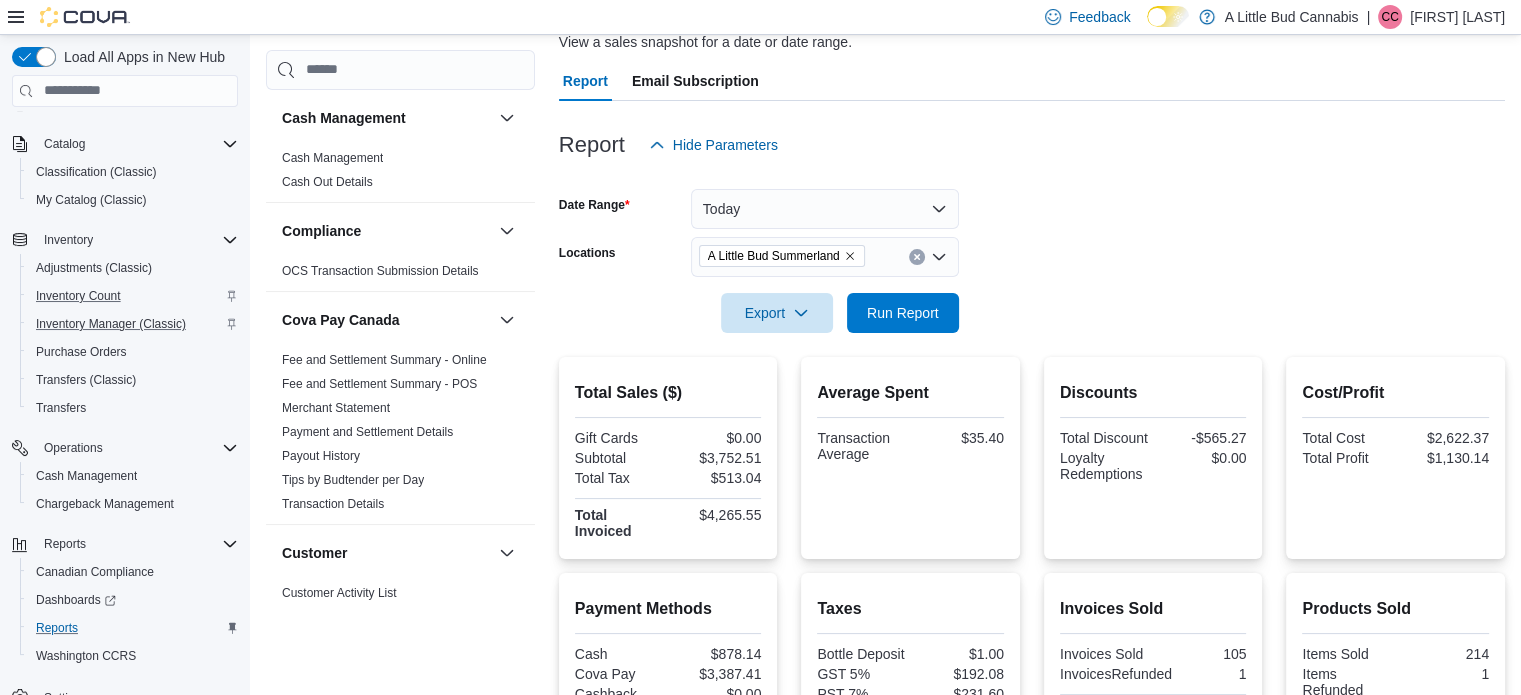scroll, scrollTop: 325, scrollLeft: 0, axis: vertical 